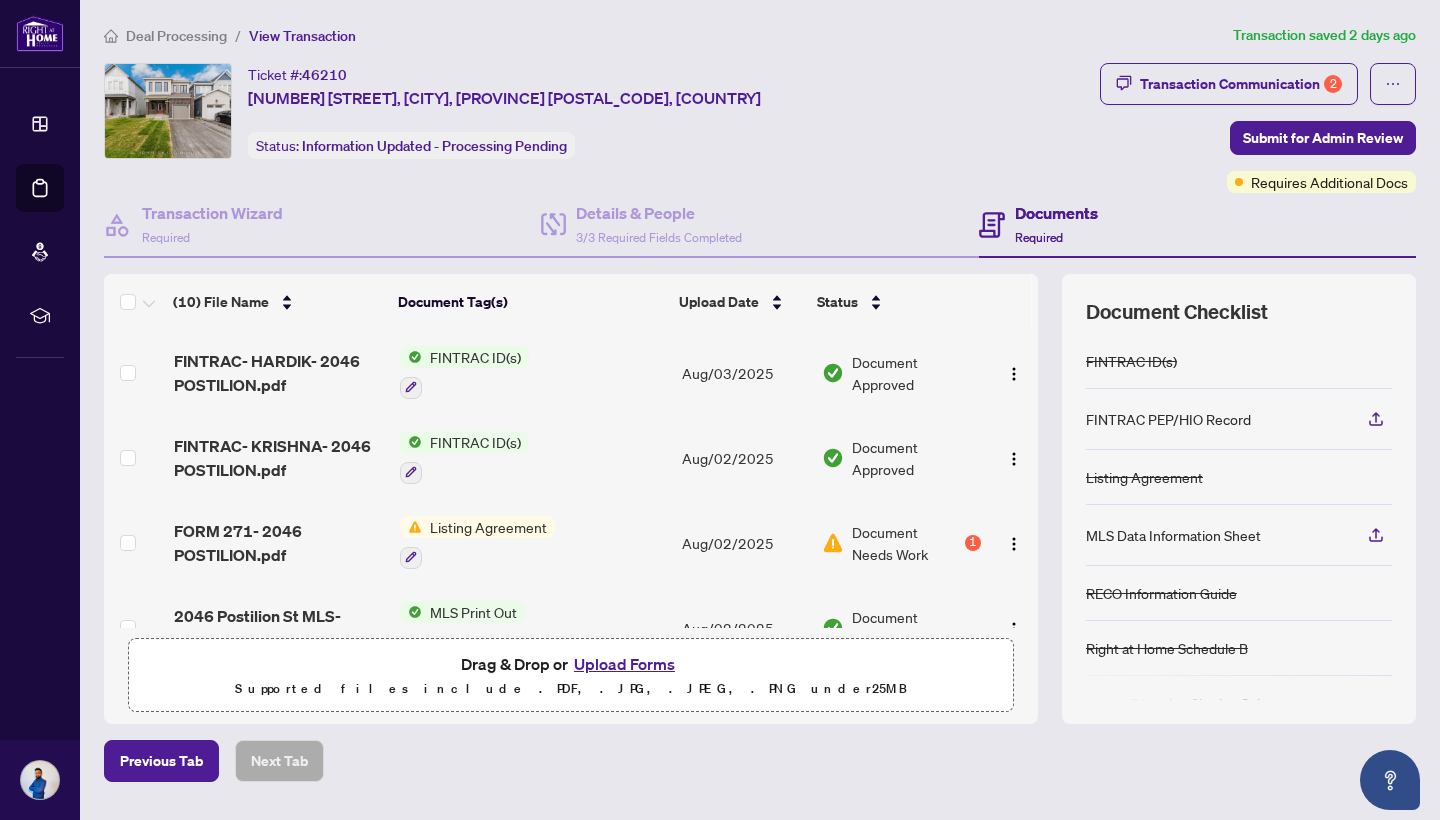 scroll, scrollTop: 0, scrollLeft: 0, axis: both 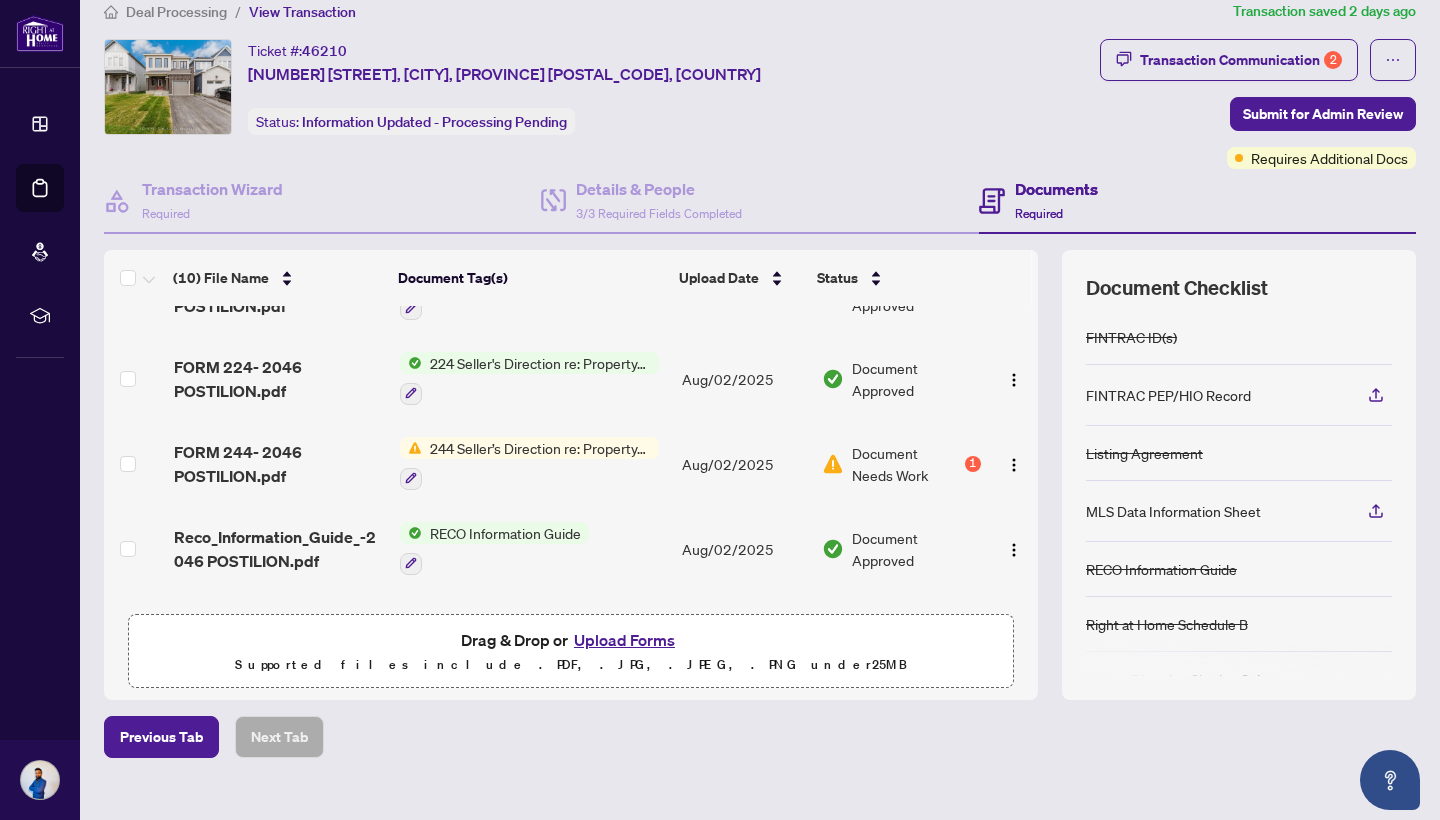 click on "224 Seller's Direction re: Property/Offers - Important Information for Seller
Acknowledgement" at bounding box center [529, 378] 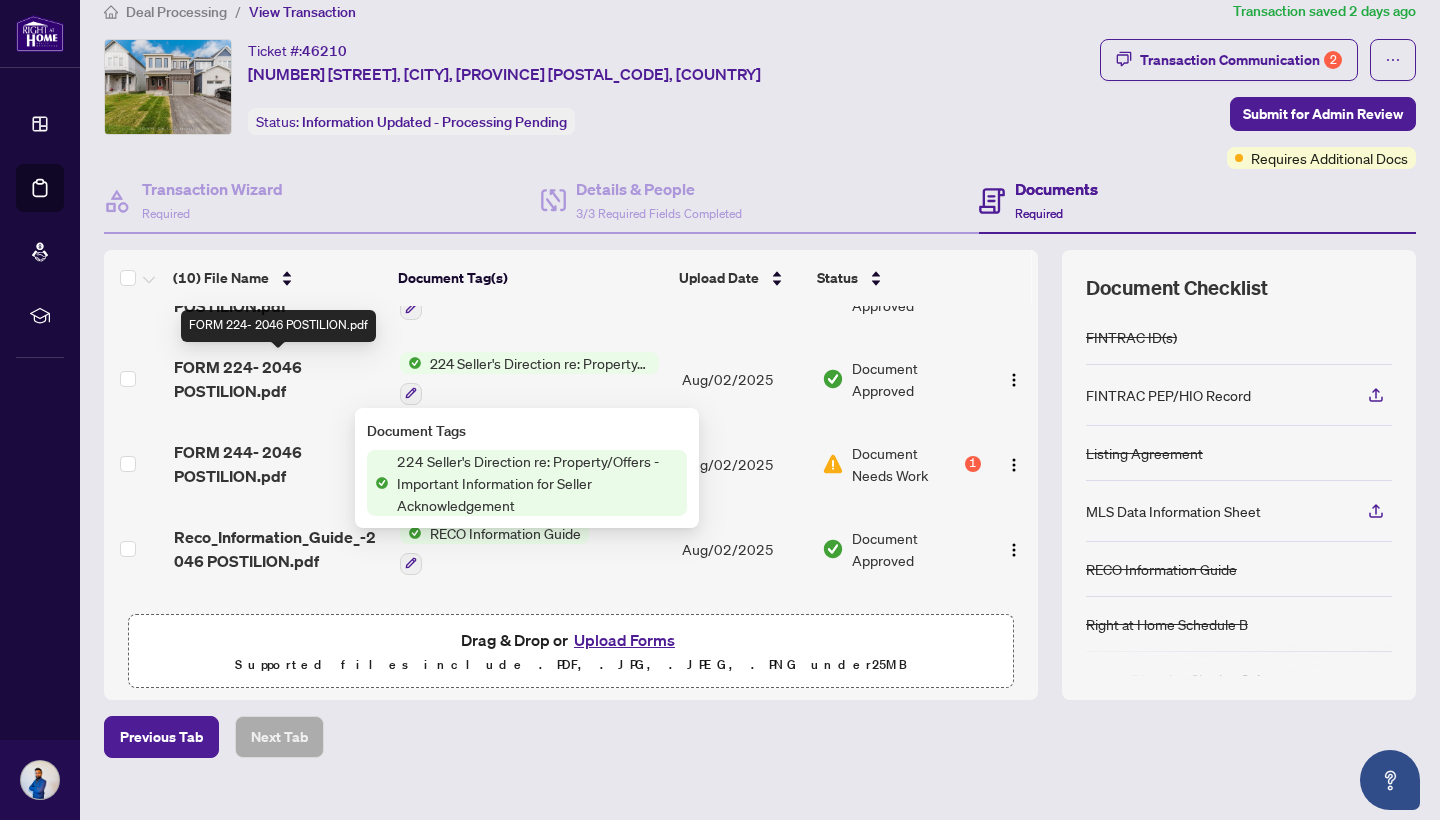 click on "FORM 224- 2046 POSTILION.pdf" at bounding box center [279, 379] 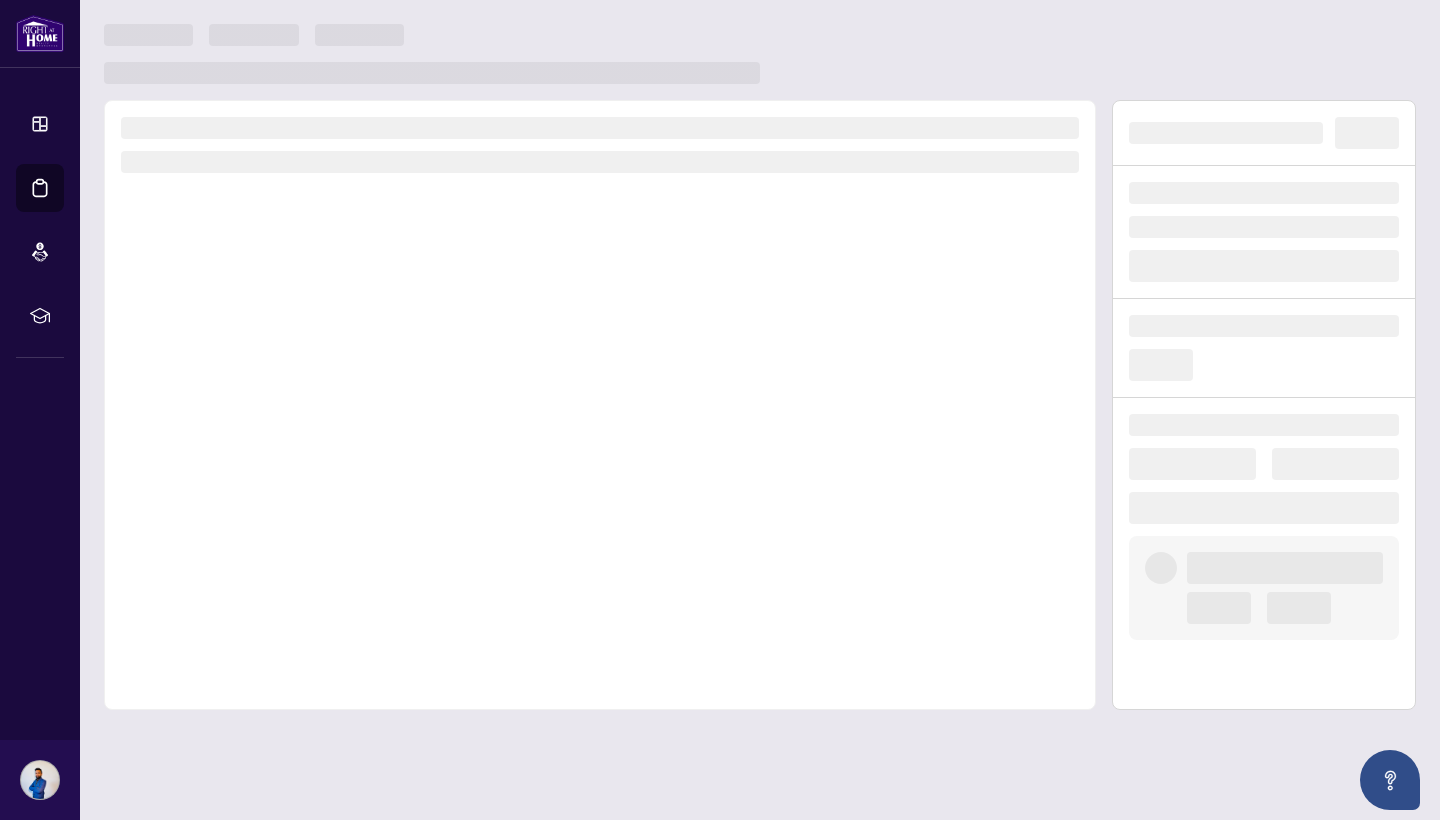 scroll, scrollTop: 0, scrollLeft: 0, axis: both 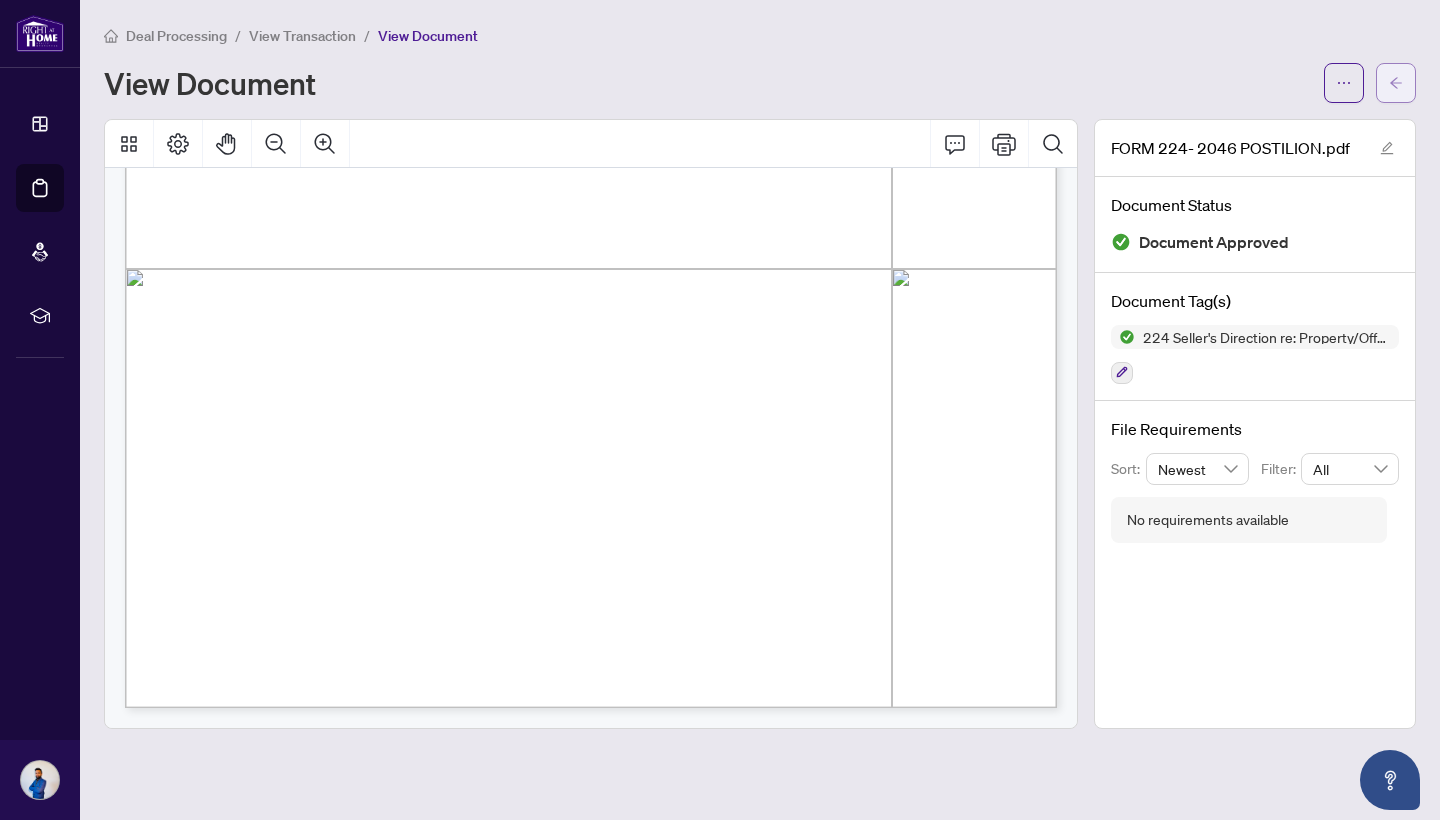 click at bounding box center (1396, 83) 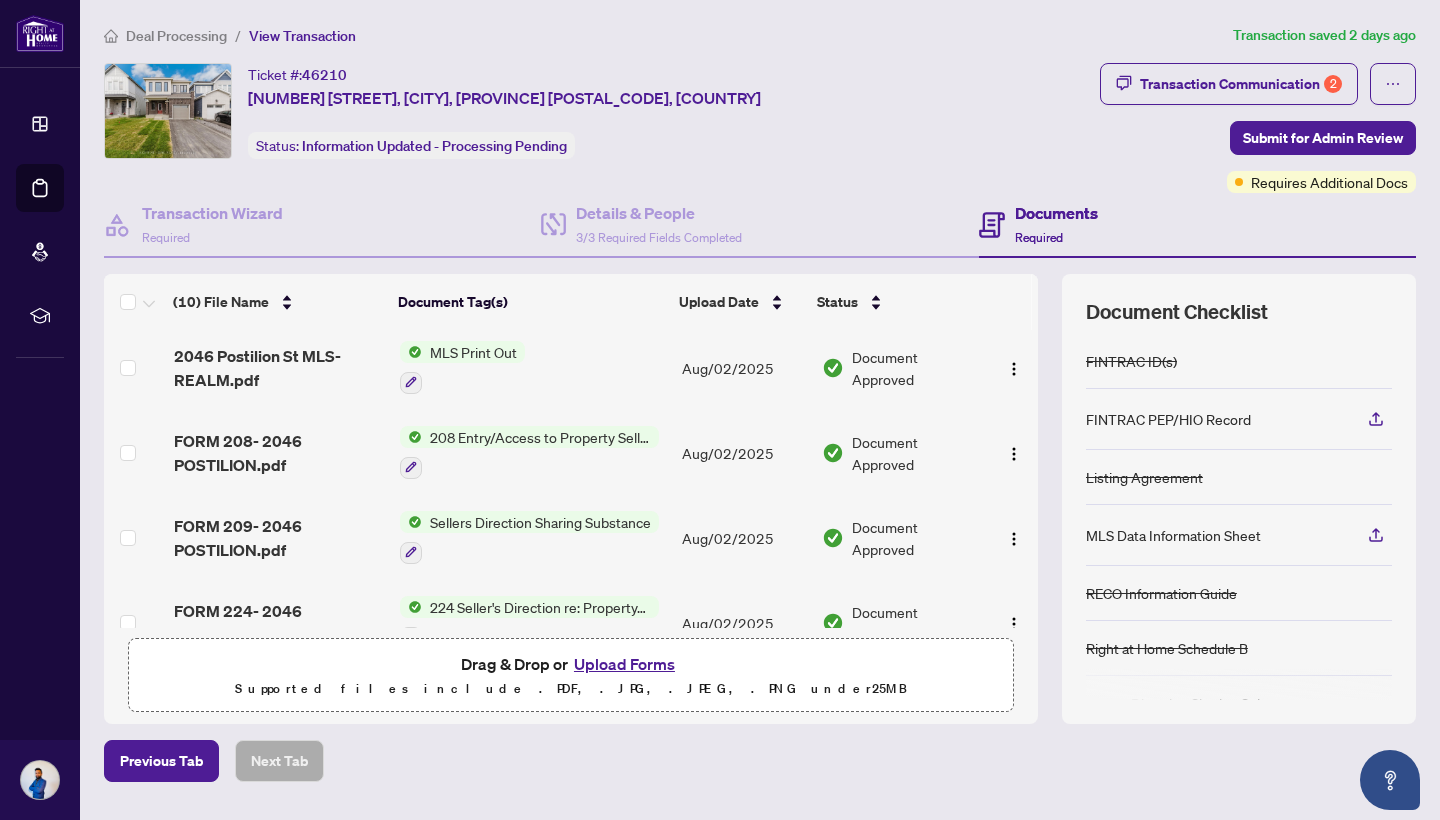 scroll, scrollTop: 280, scrollLeft: 0, axis: vertical 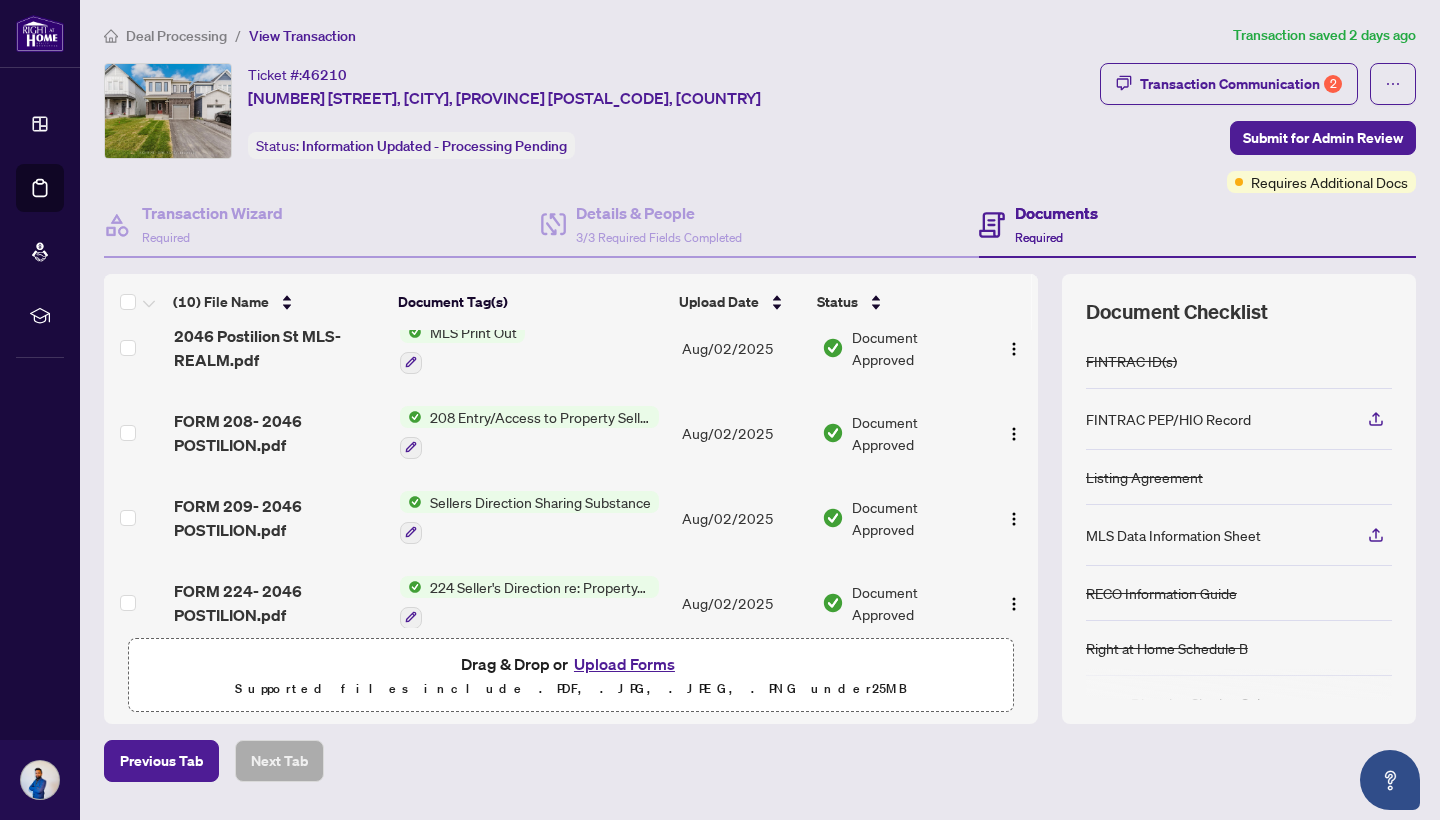 click on "208 Entry/Access to Property Seller Acknowledgement" at bounding box center [529, 432] 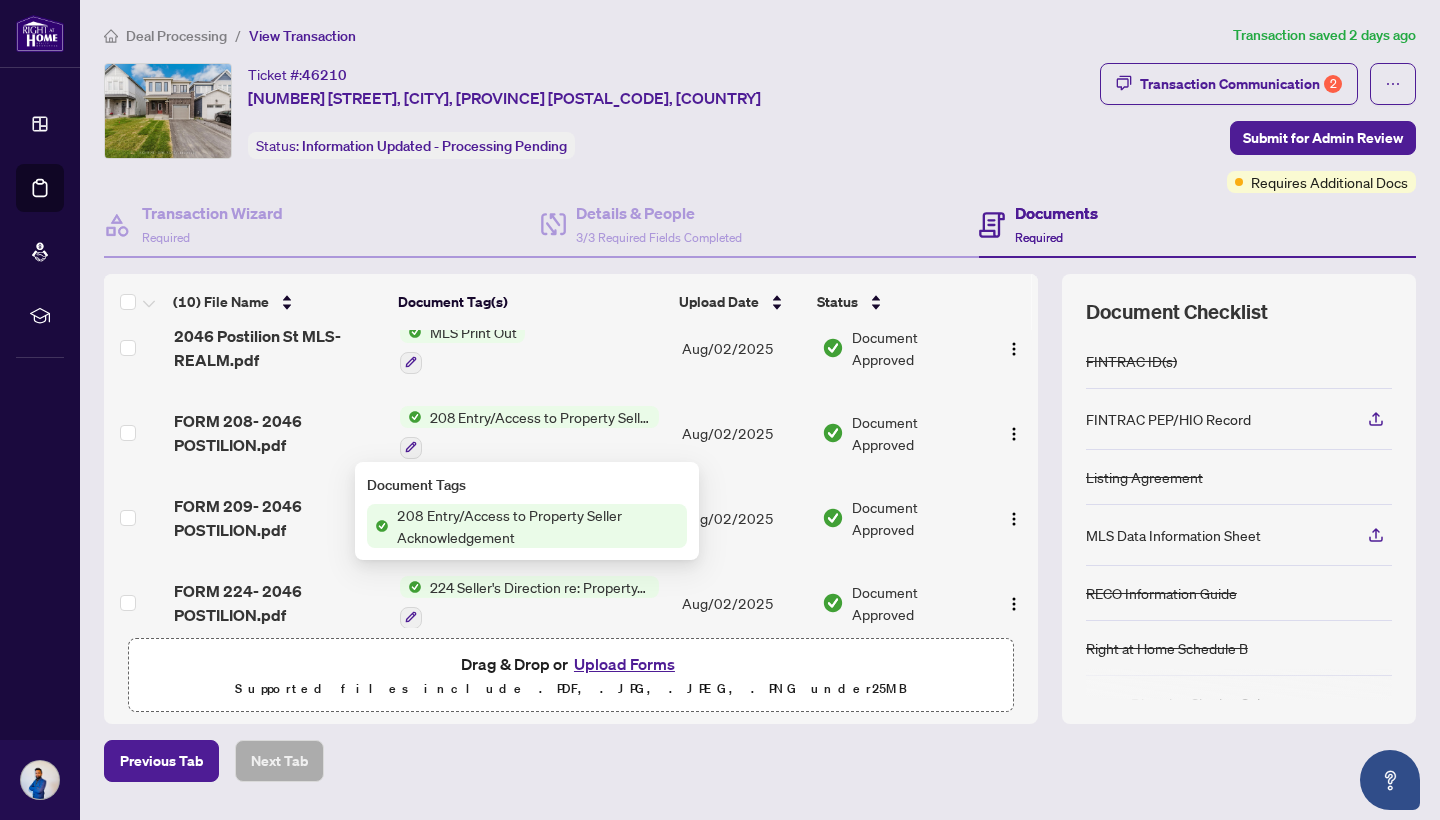 click on "208 Entry/Access to Property Seller Acknowledgement" at bounding box center [540, 417] 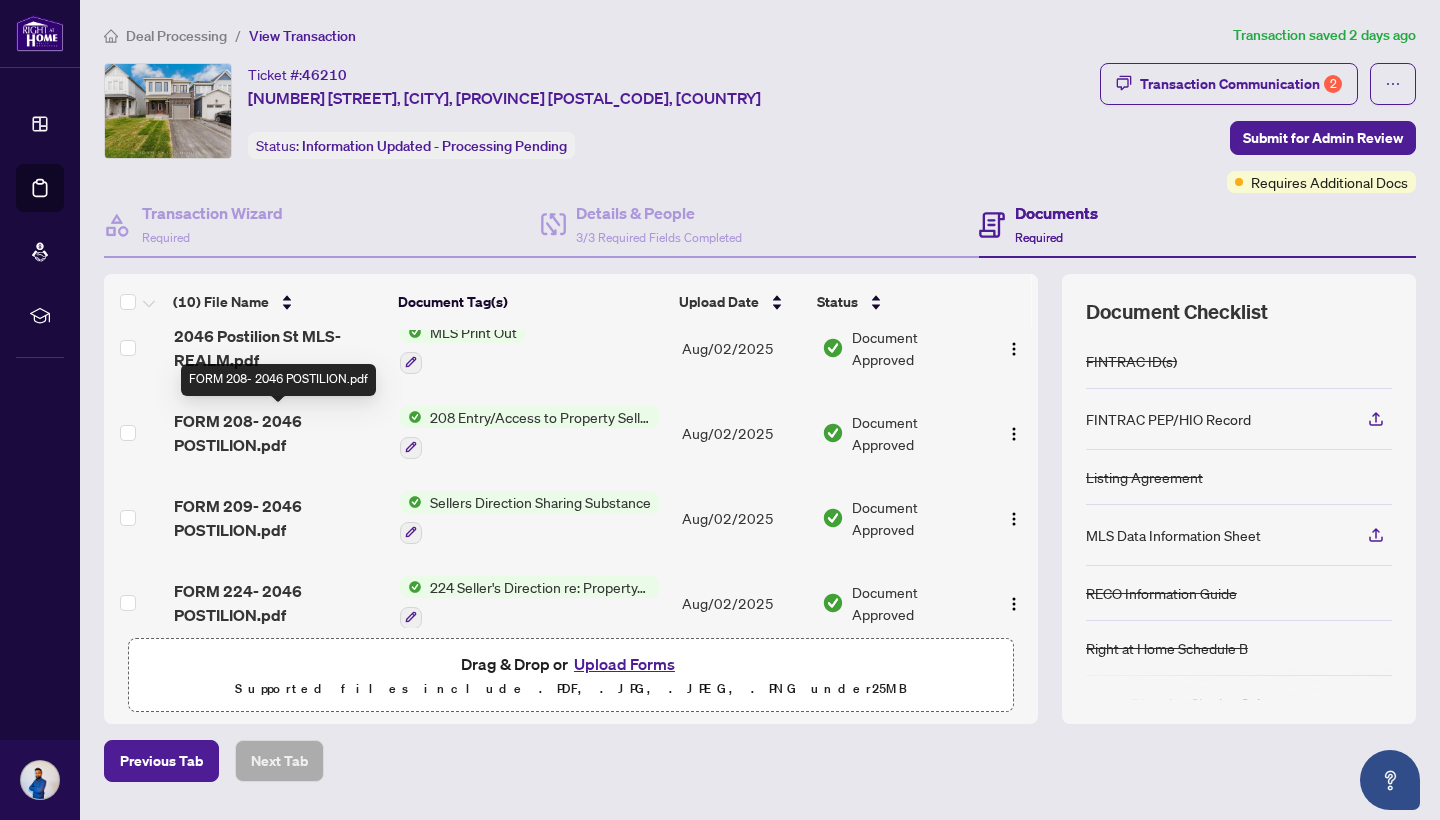 click on "FORM 208- 2046 POSTILION.pdf" at bounding box center (279, 433) 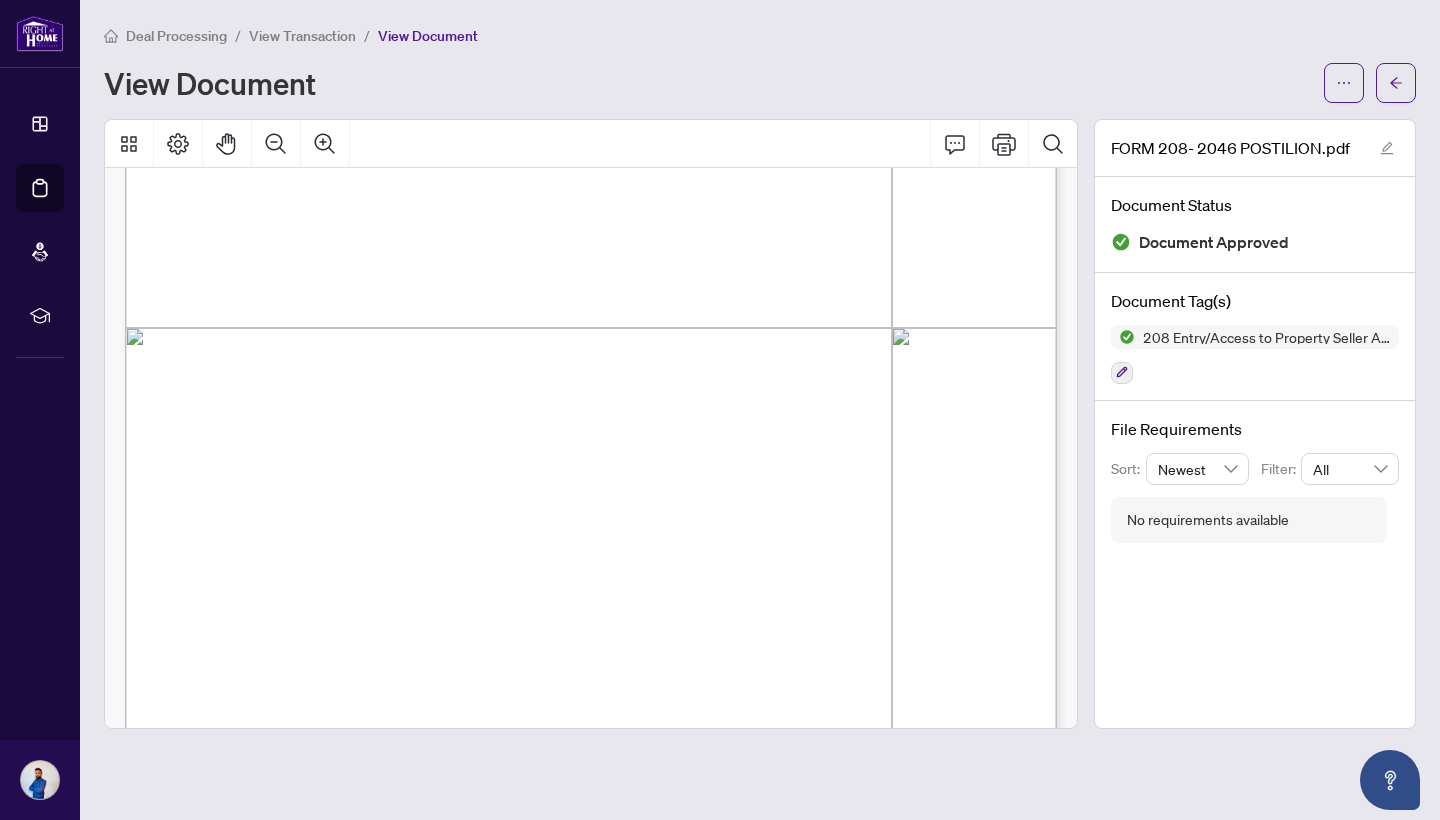 scroll, scrollTop: 612, scrollLeft: 0, axis: vertical 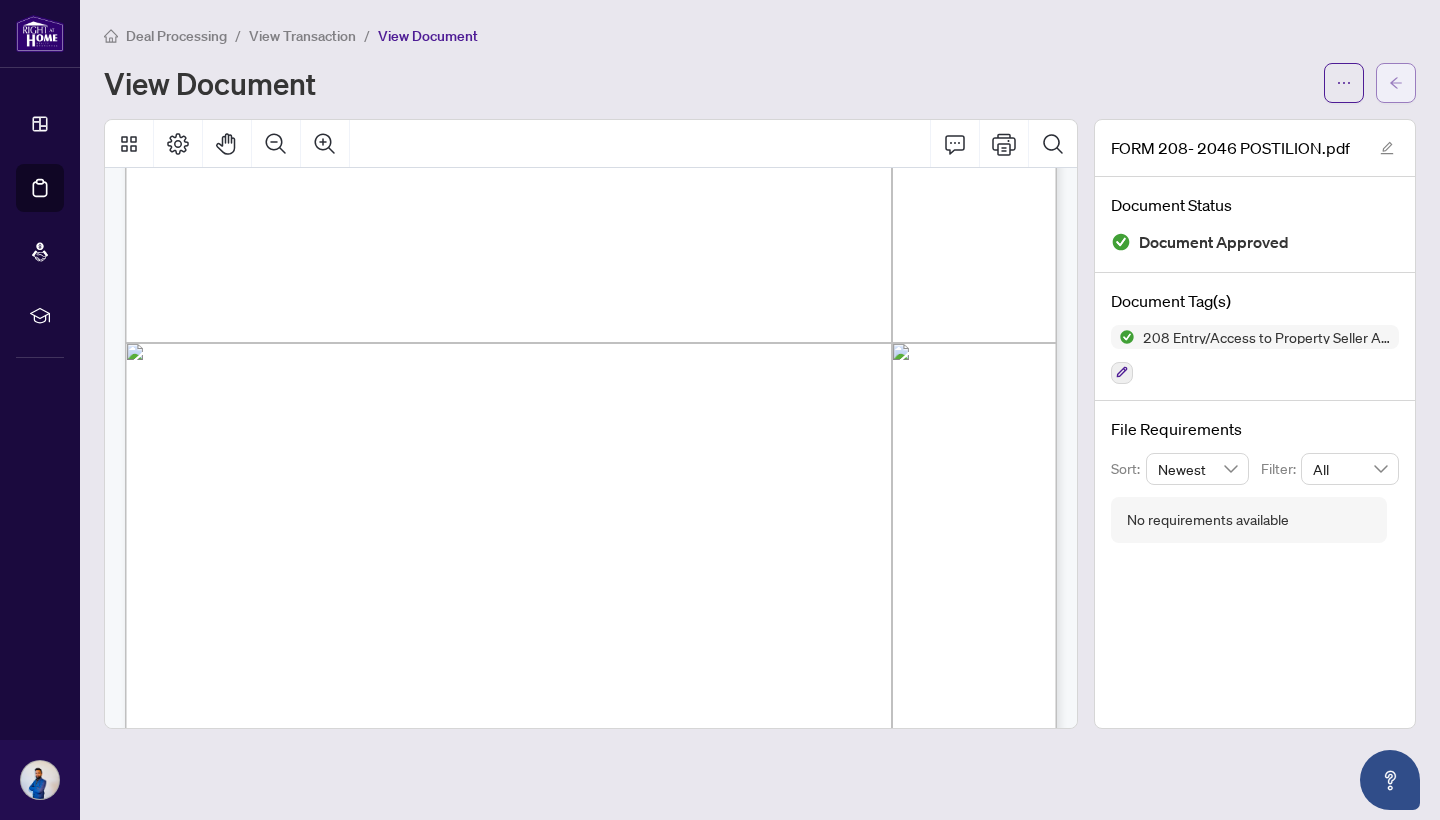 click at bounding box center [1396, 83] 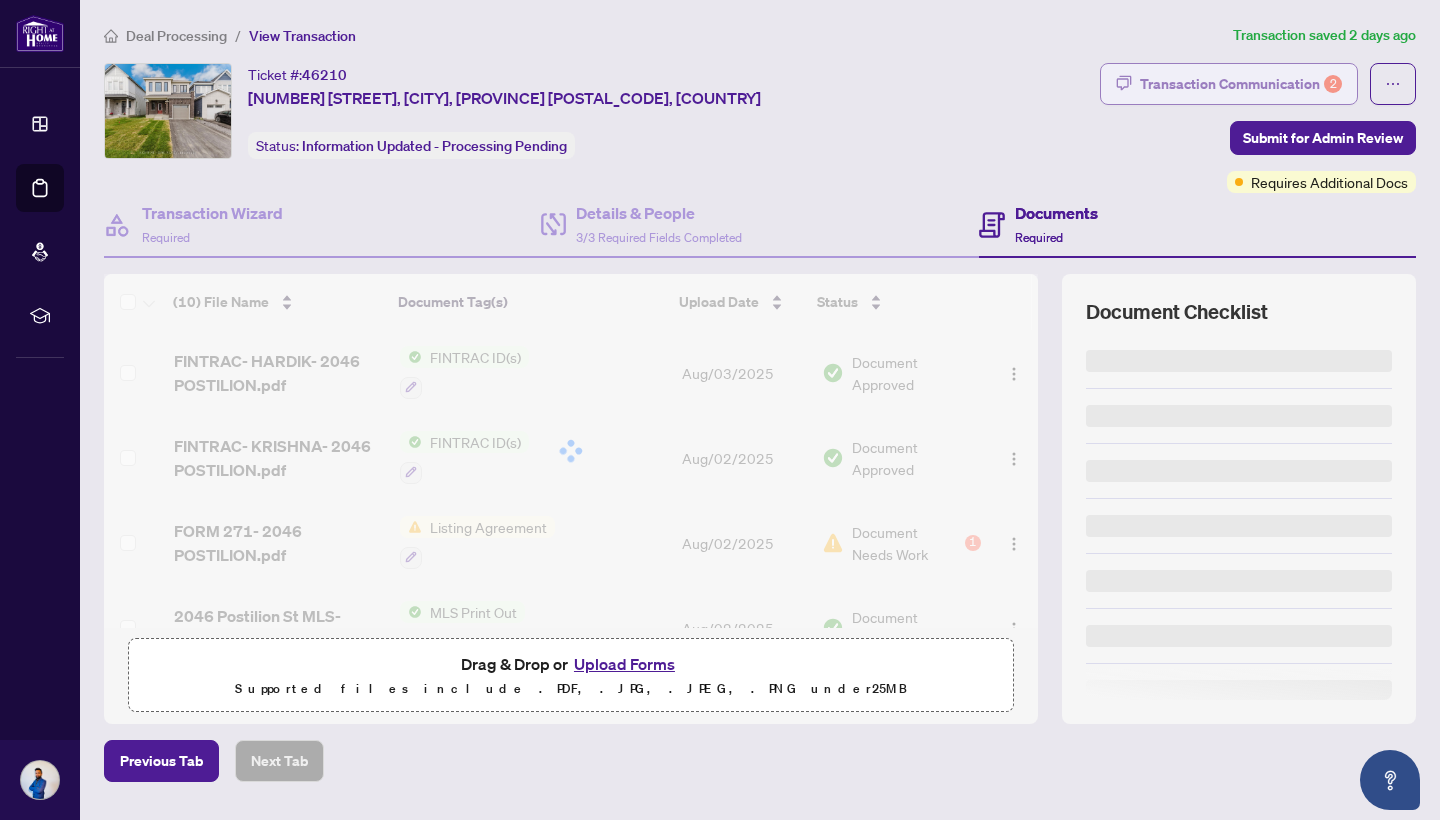 click on "Transaction Communication 2" at bounding box center (1241, 84) 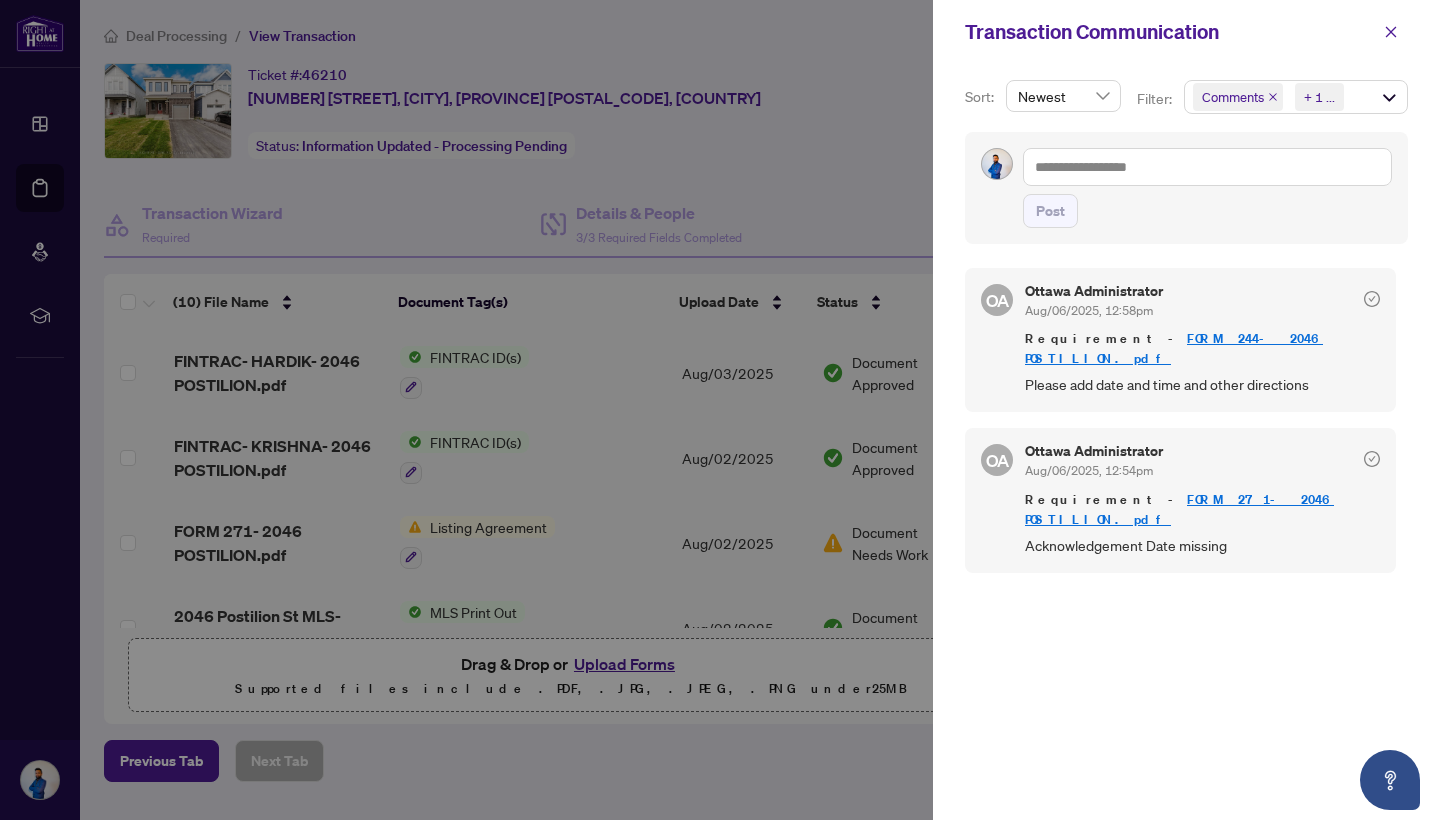 scroll, scrollTop: 0, scrollLeft: 0, axis: both 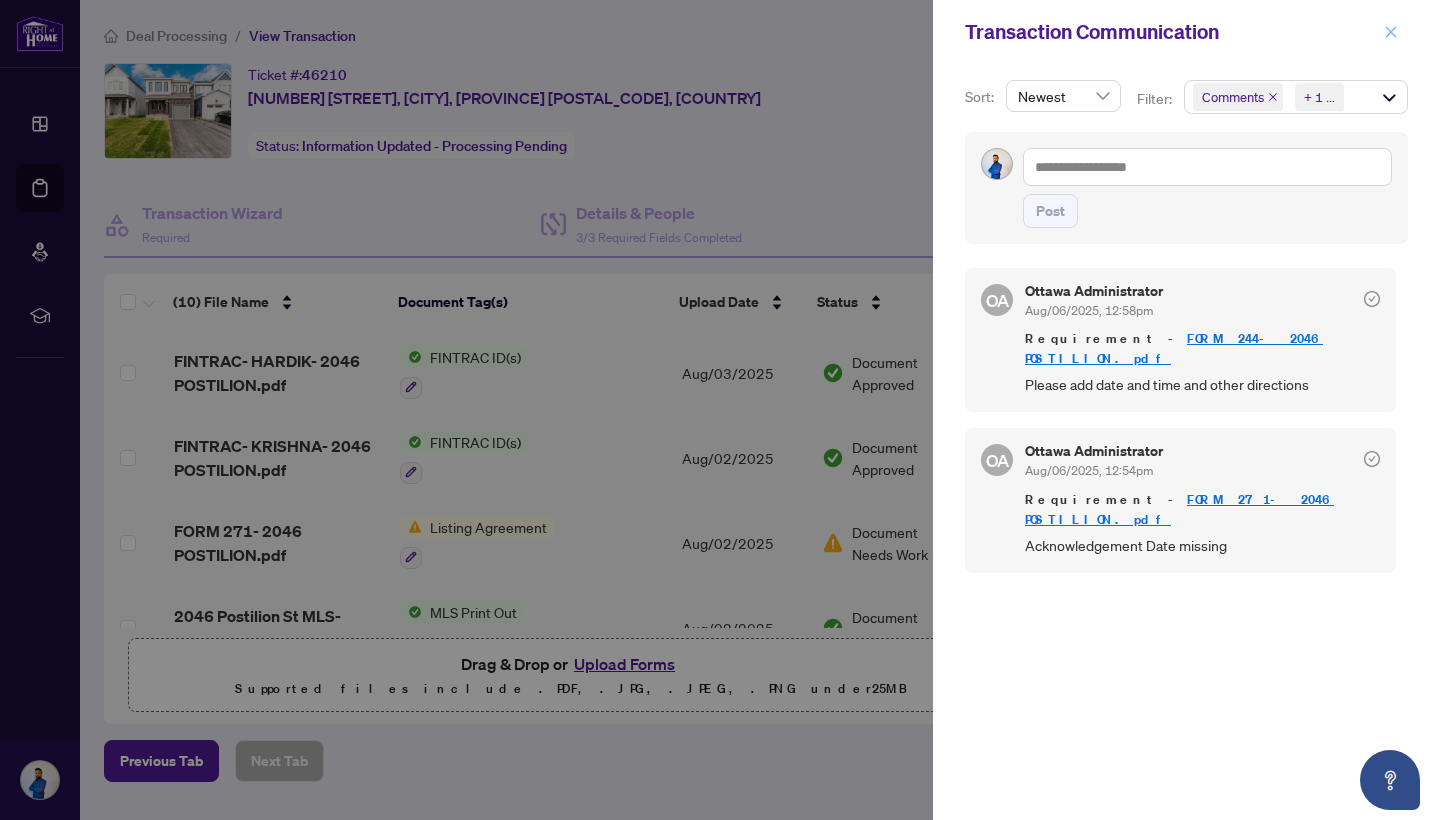 click at bounding box center [1391, 32] 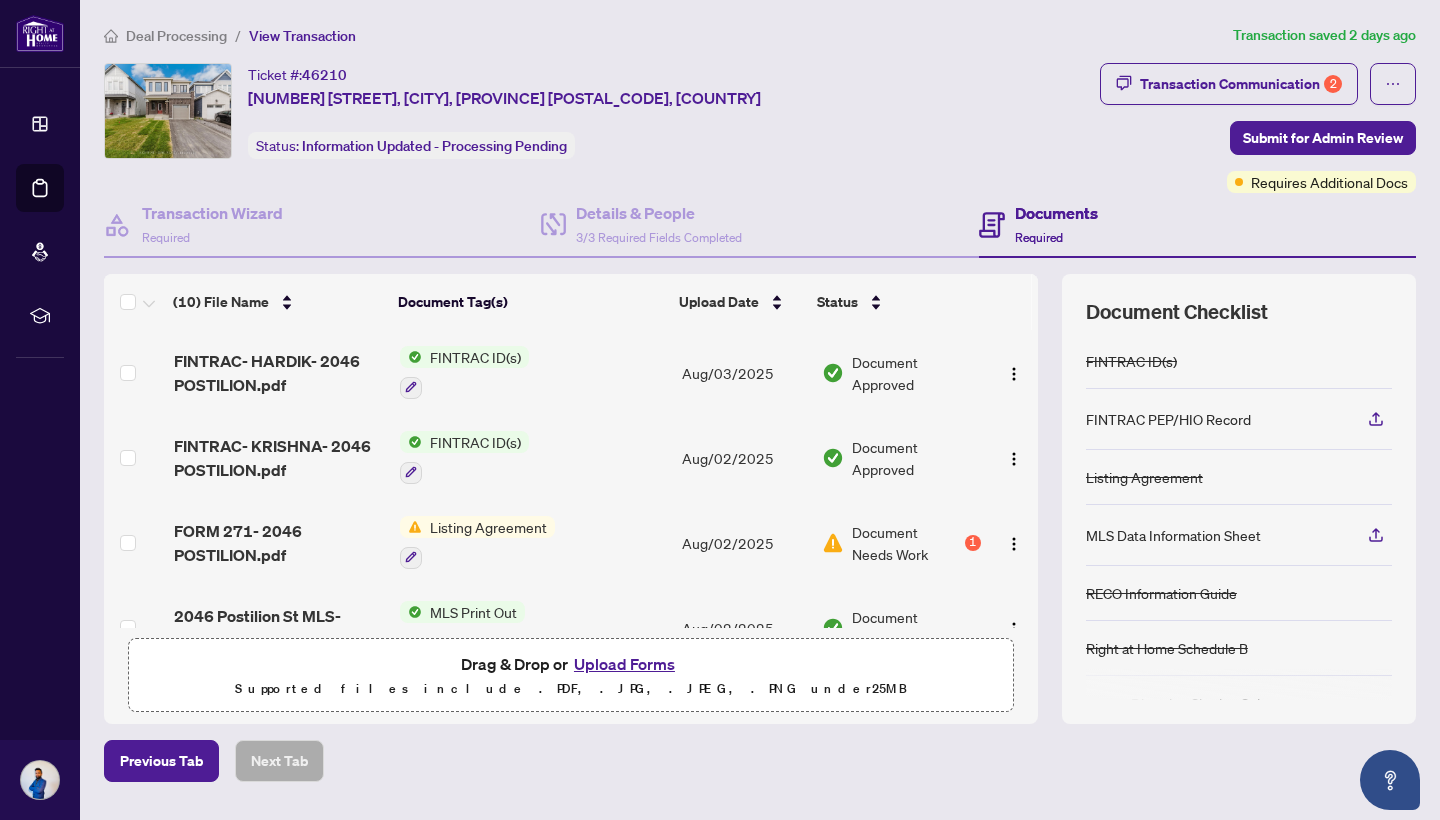 scroll, scrollTop: 0, scrollLeft: 0, axis: both 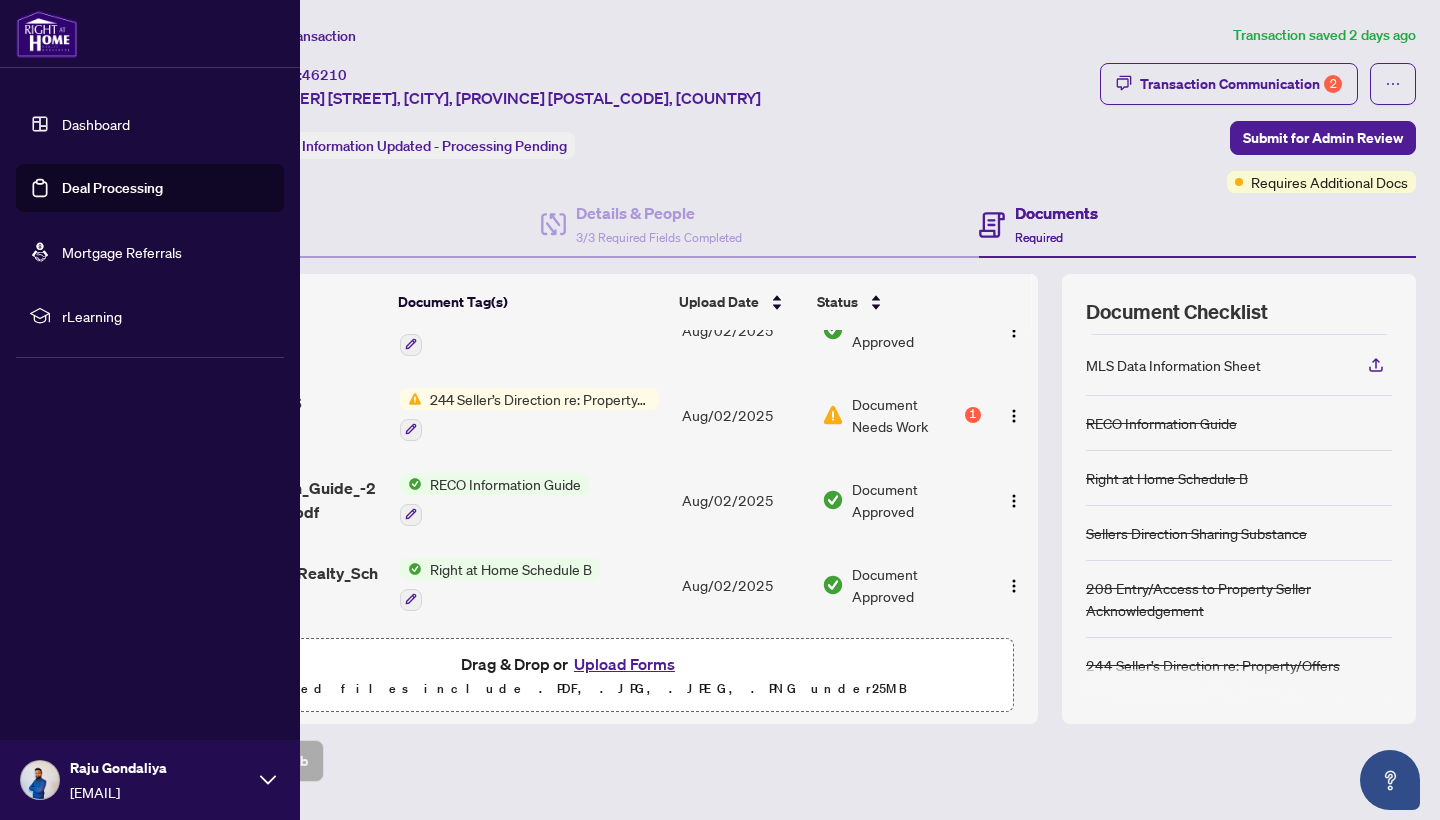click on "Dashboard" at bounding box center [96, 124] 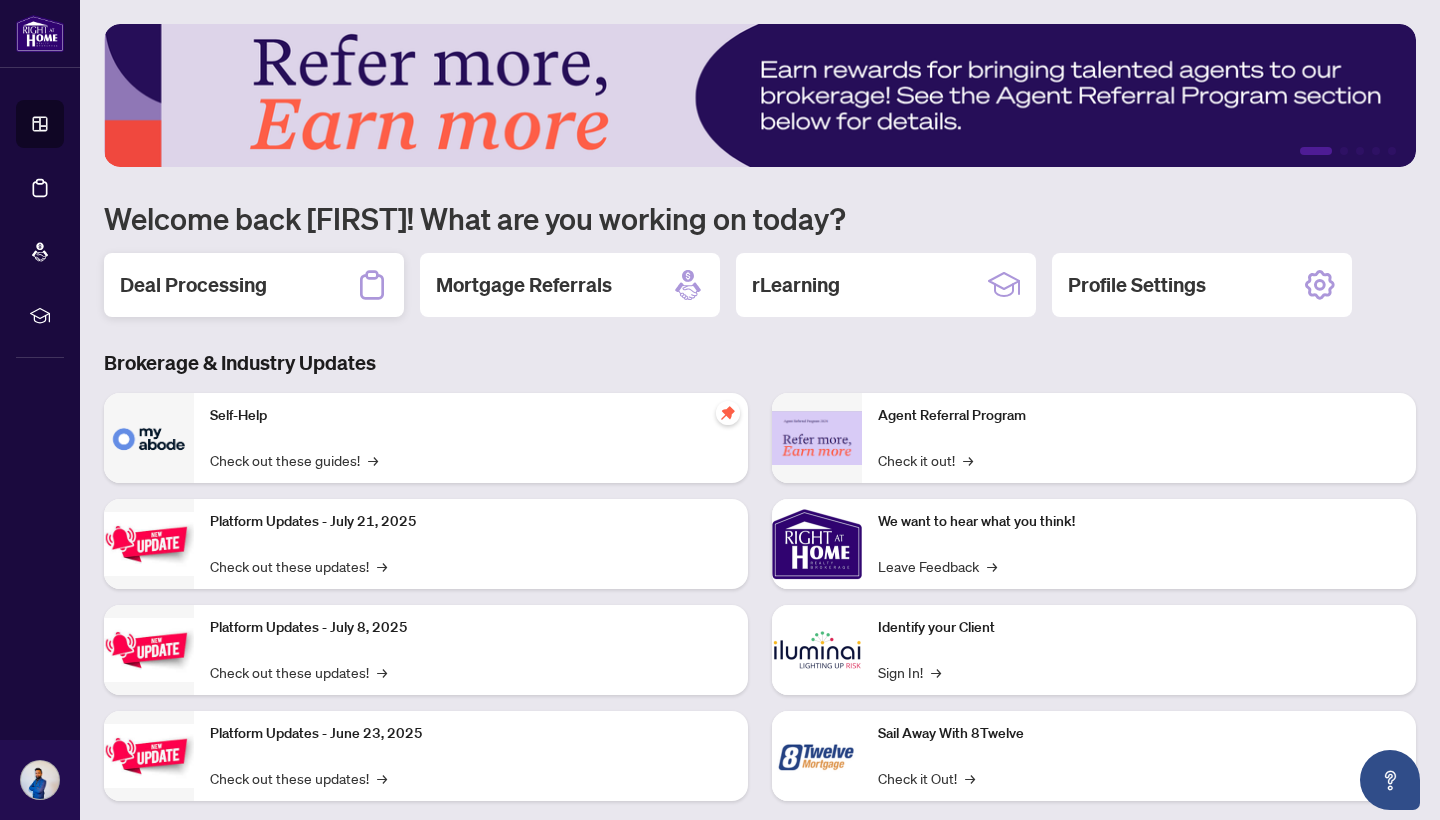 click on "Deal Processing" at bounding box center (254, 285) 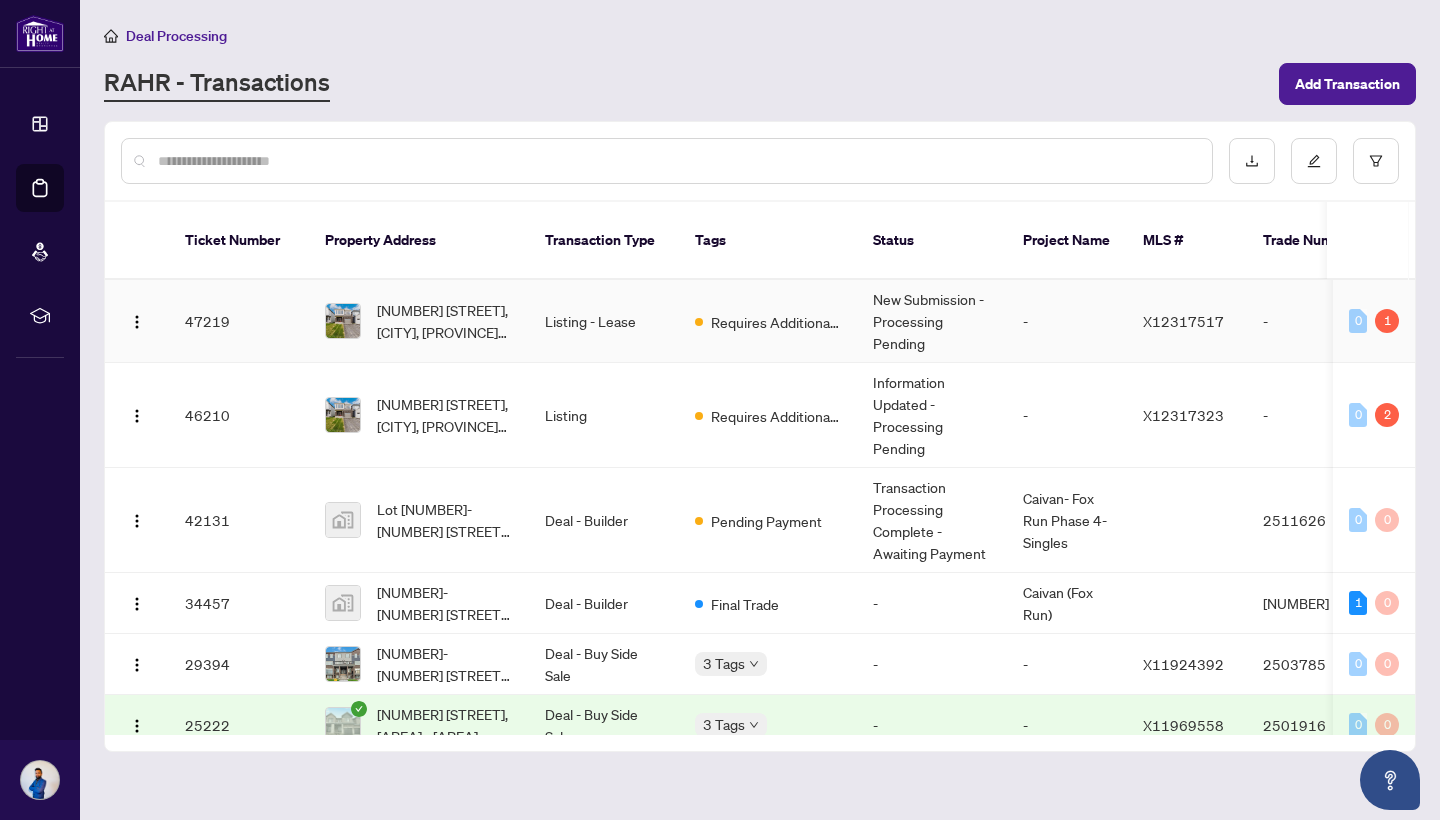 click on "Requires Additional Docs" at bounding box center [768, 321] 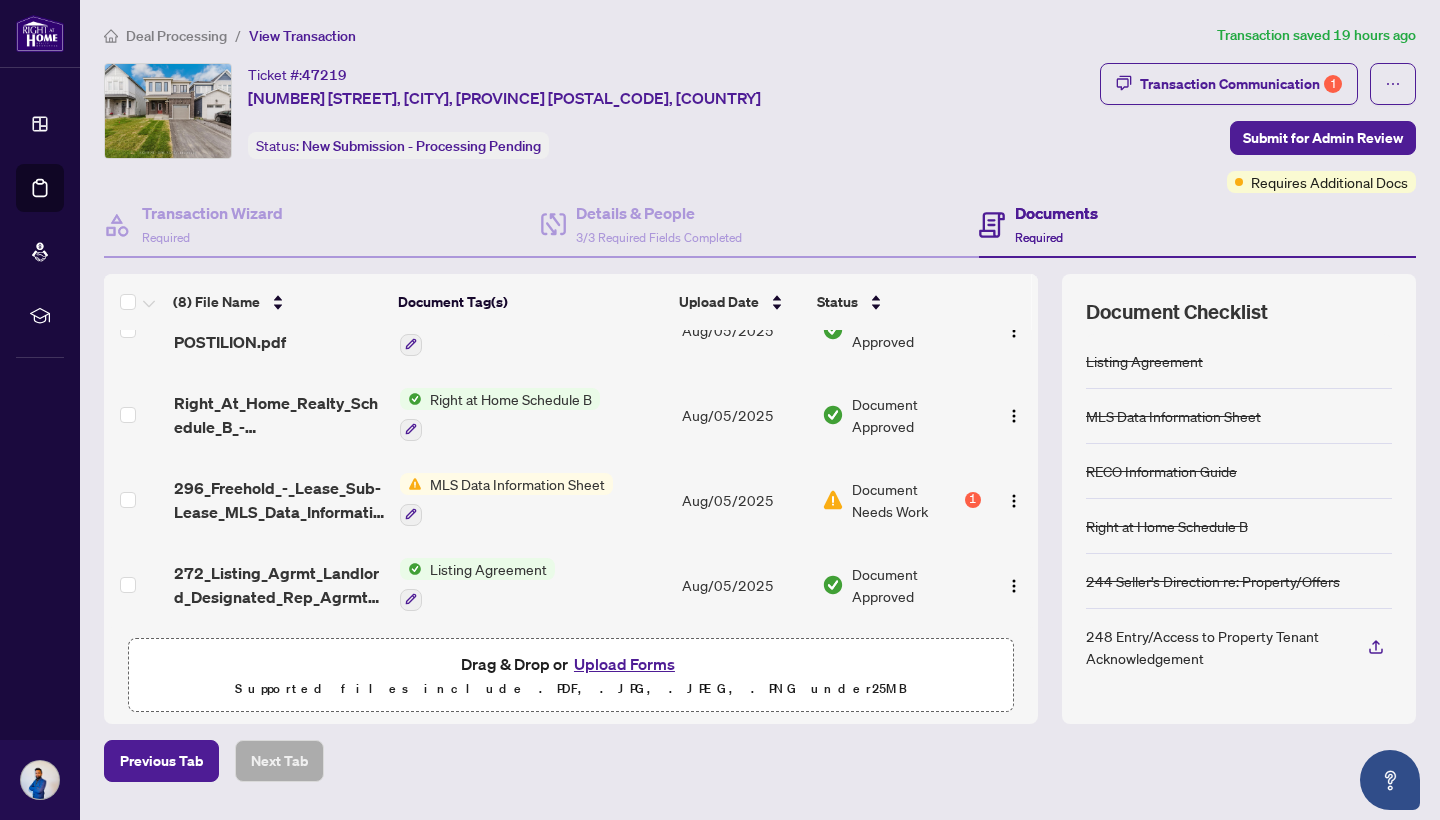 scroll, scrollTop: 389, scrollLeft: 0, axis: vertical 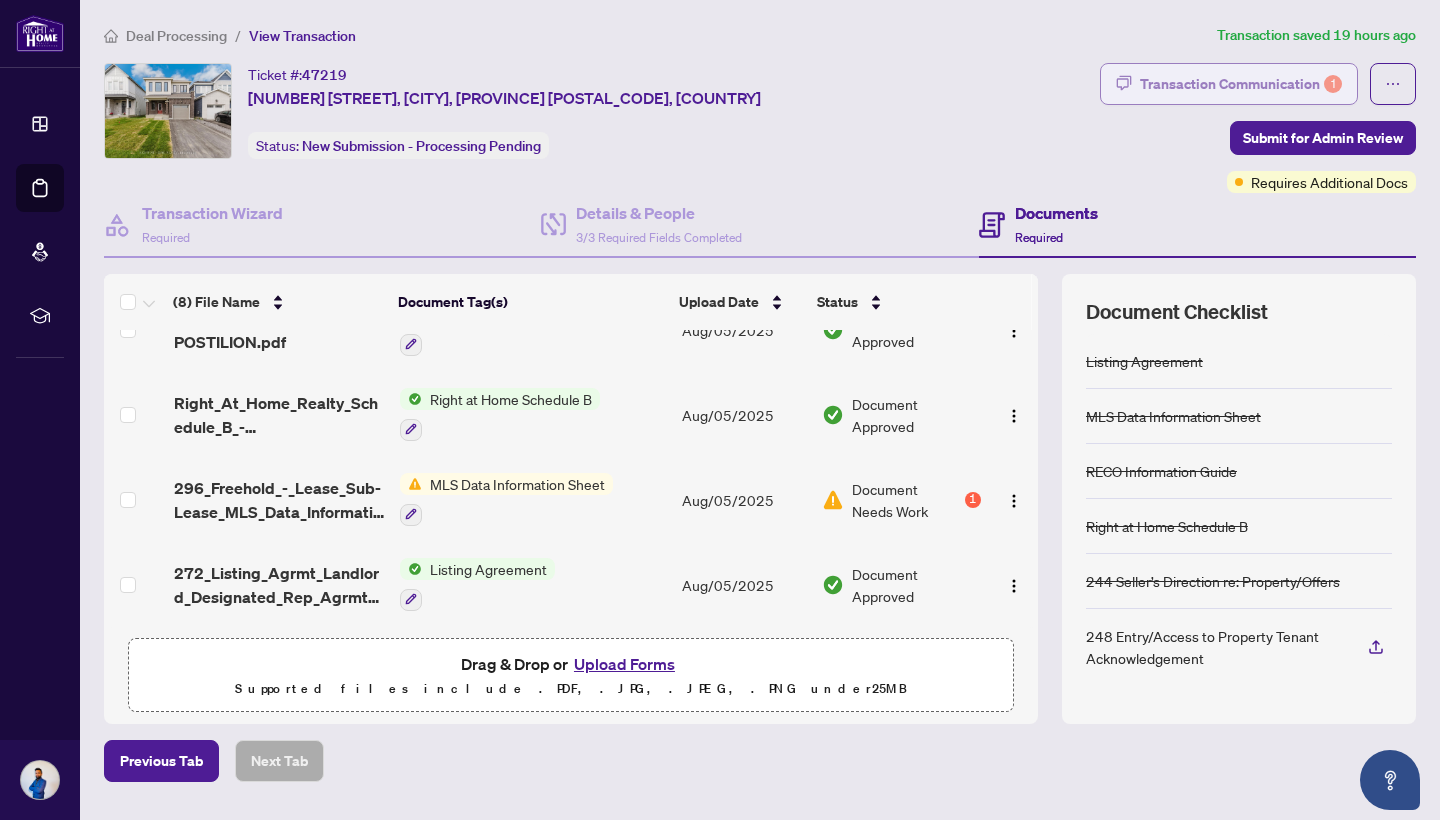 click on "Transaction Communication 1" at bounding box center [1241, 84] 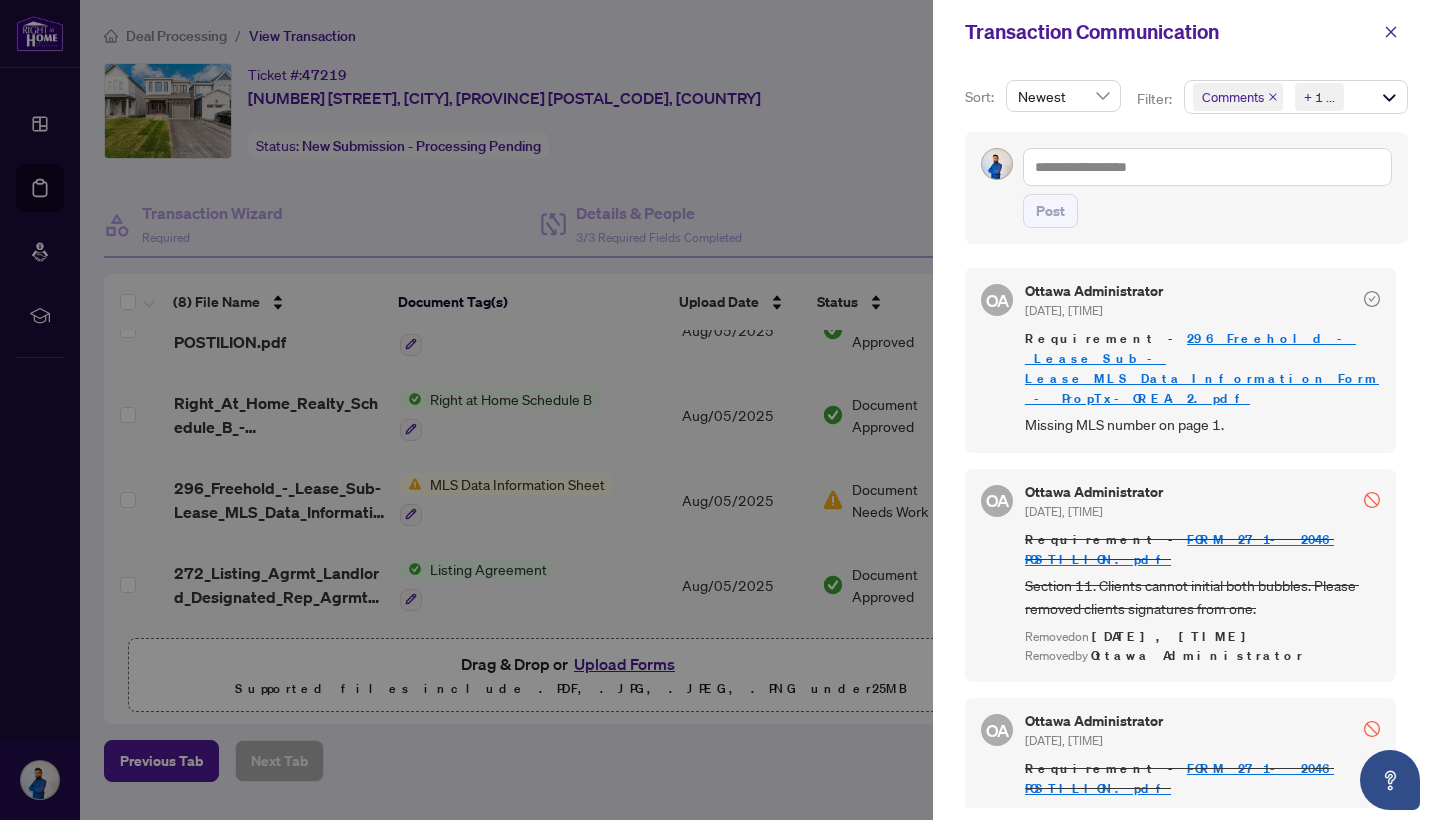click at bounding box center (720, 410) 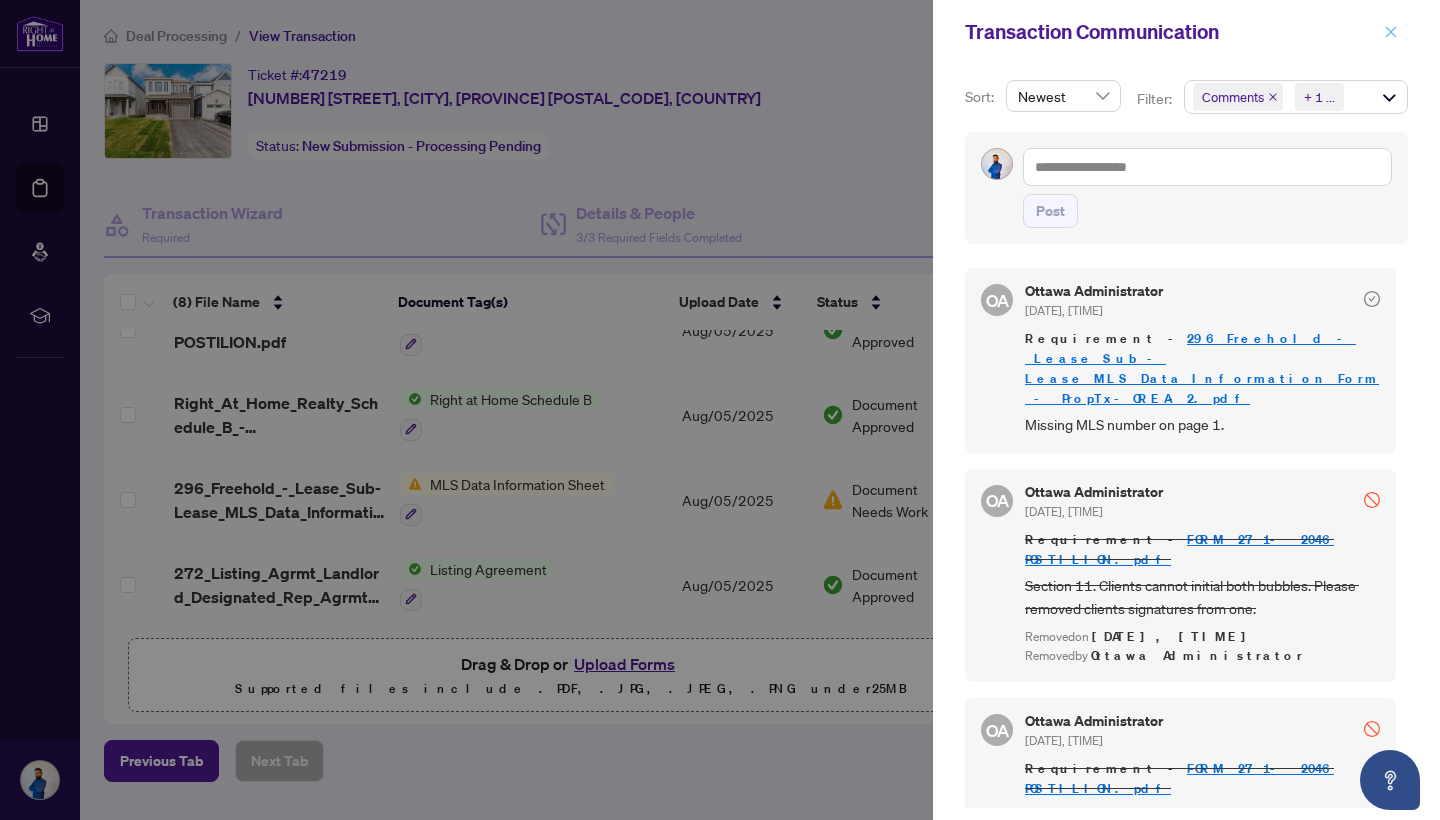 click 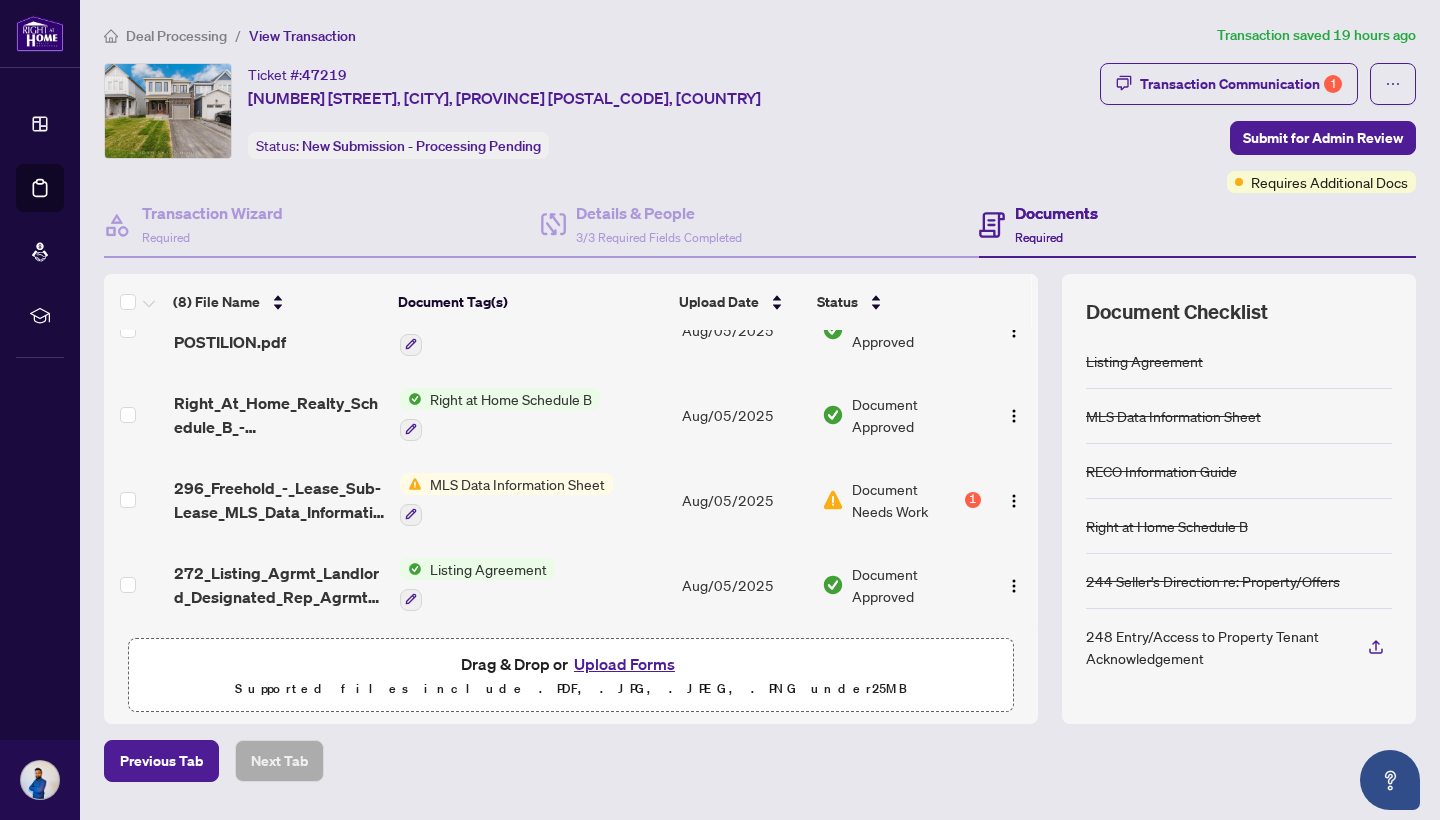 click at bounding box center [833, 500] 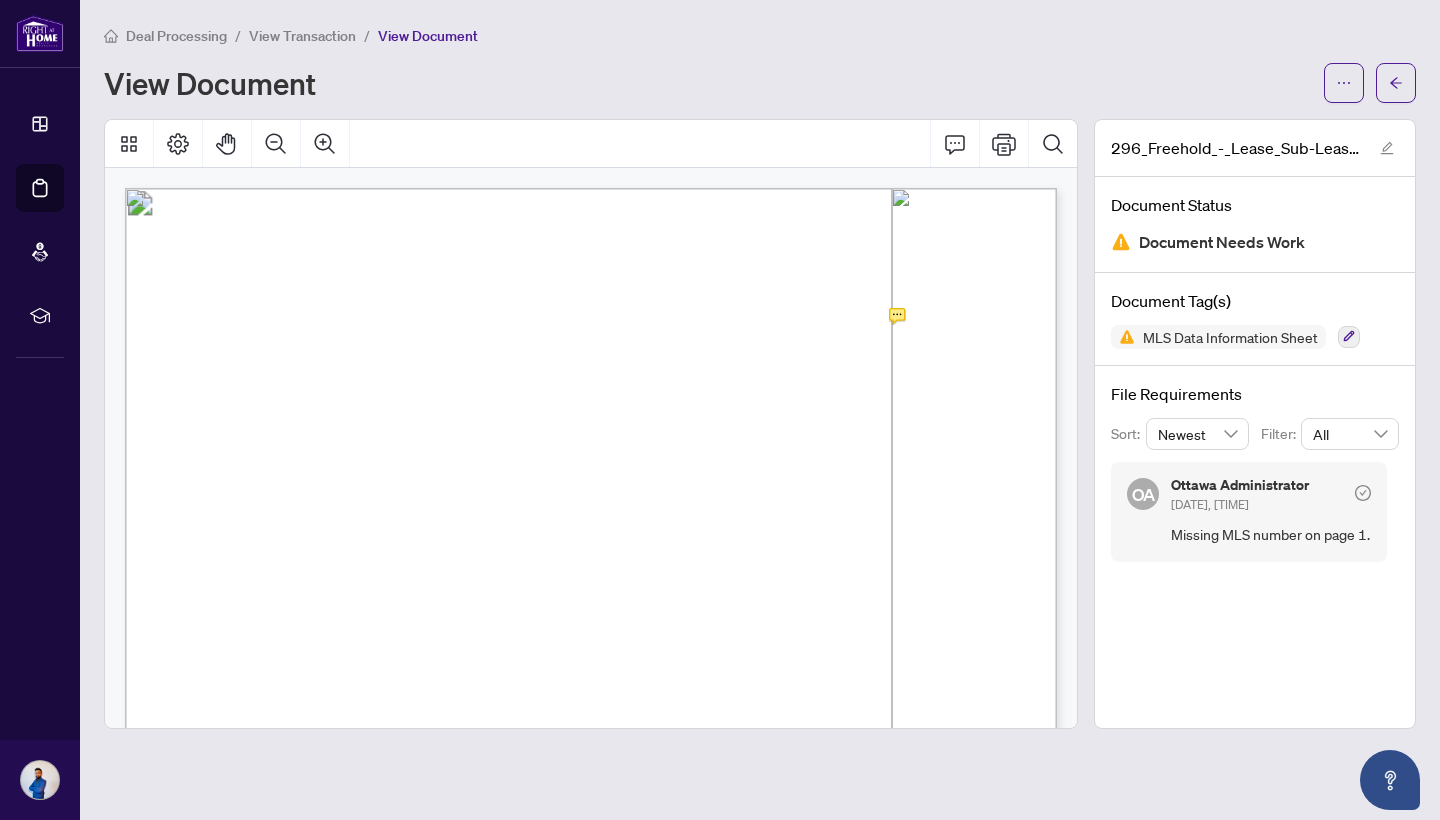 scroll, scrollTop: 0, scrollLeft: 0, axis: both 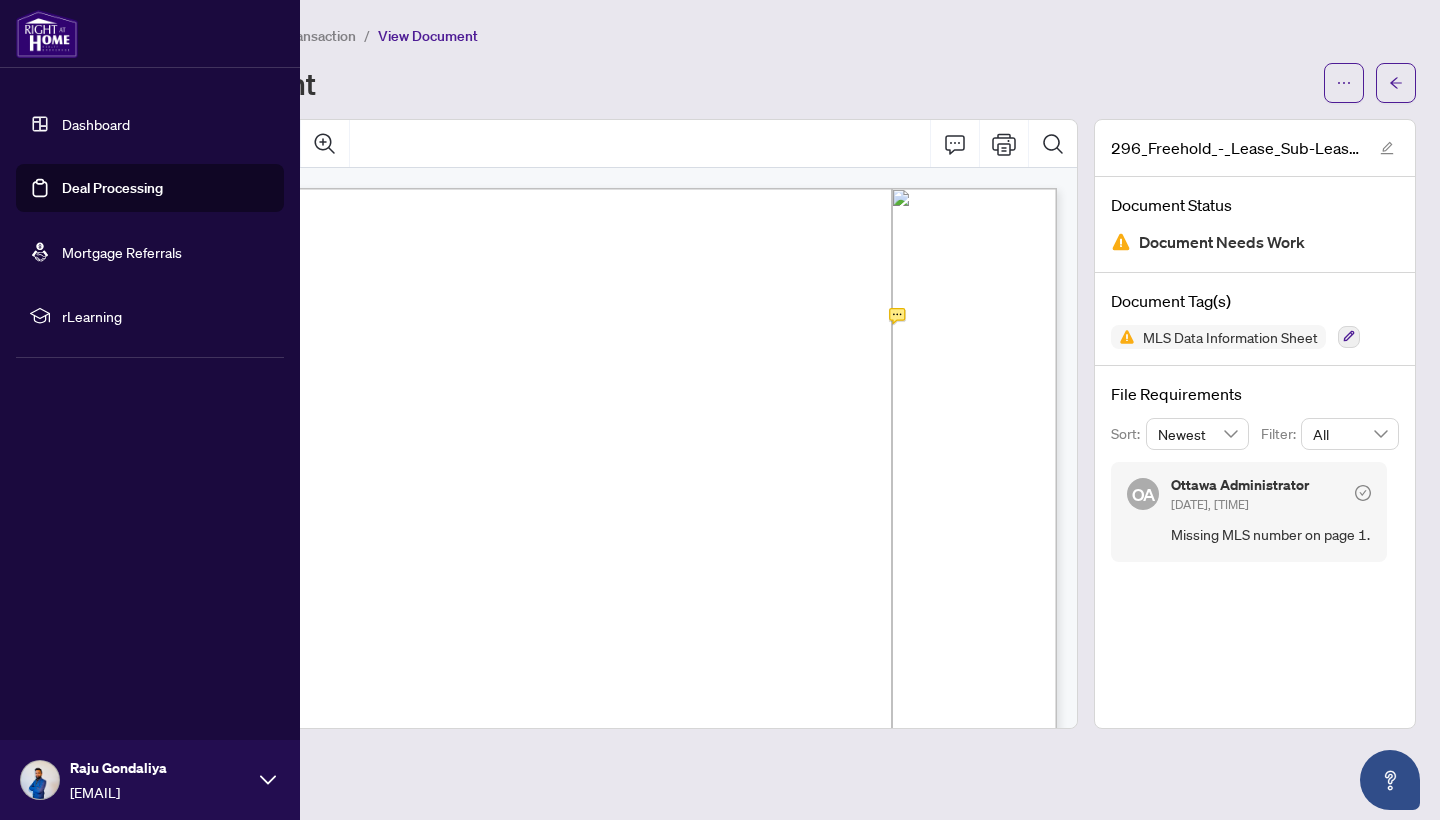 click on "Deal Processing" at bounding box center (112, 188) 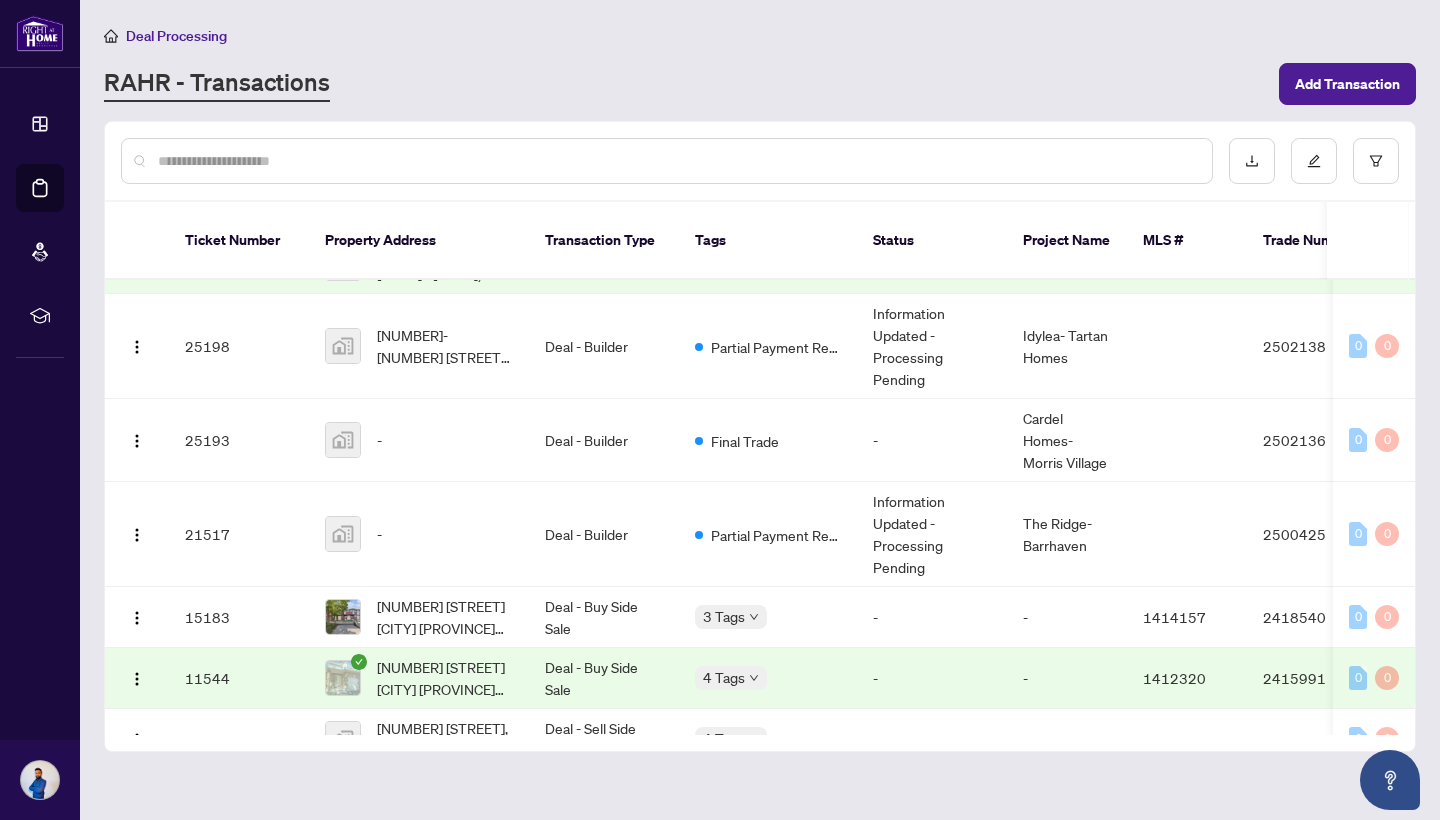 scroll, scrollTop: 503, scrollLeft: 0, axis: vertical 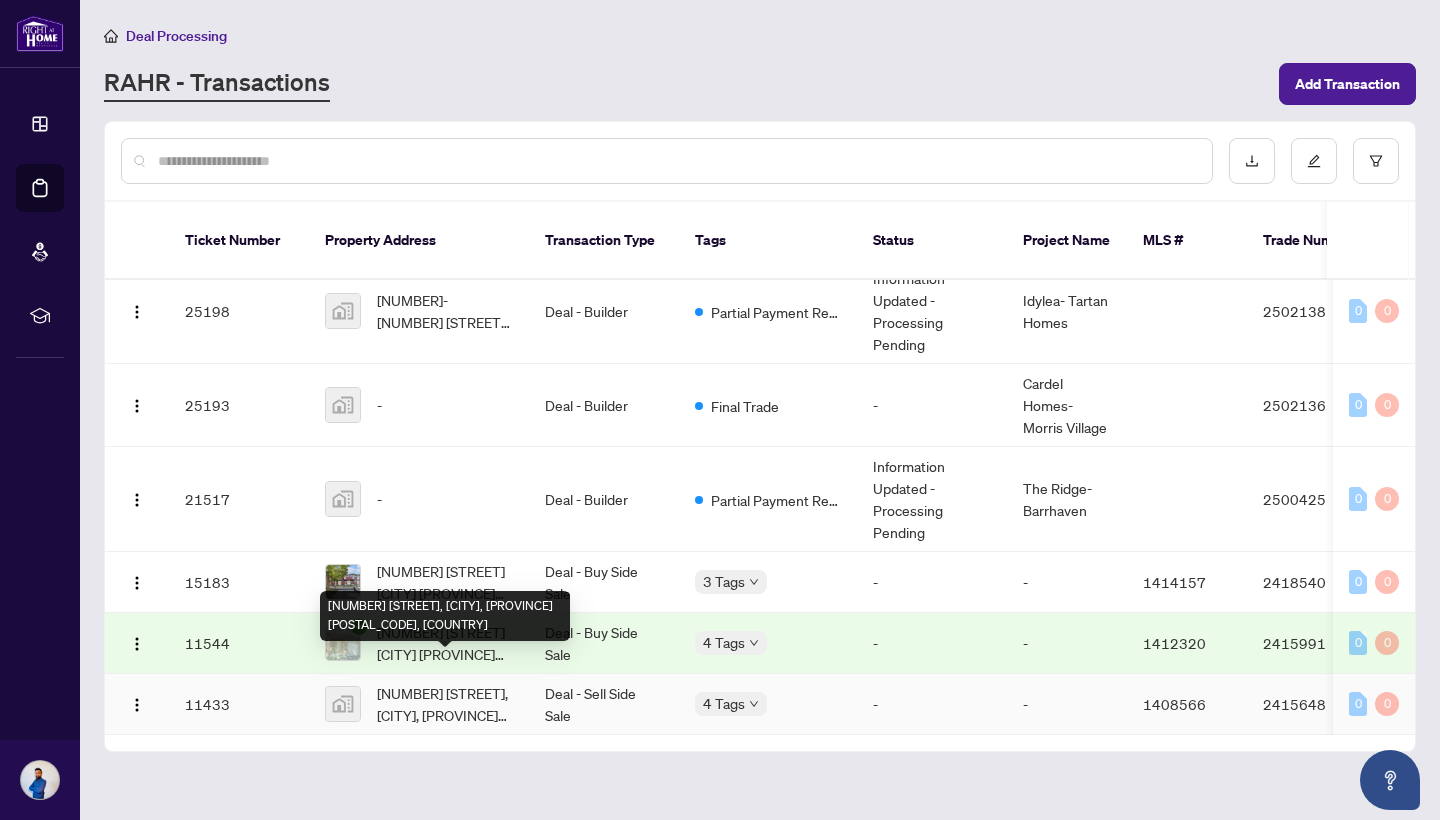 click on "[NUMBER] [STREET], [CITY], [PROVINCE] [POSTAL_CODE], [COUNTRY]" at bounding box center (445, 704) 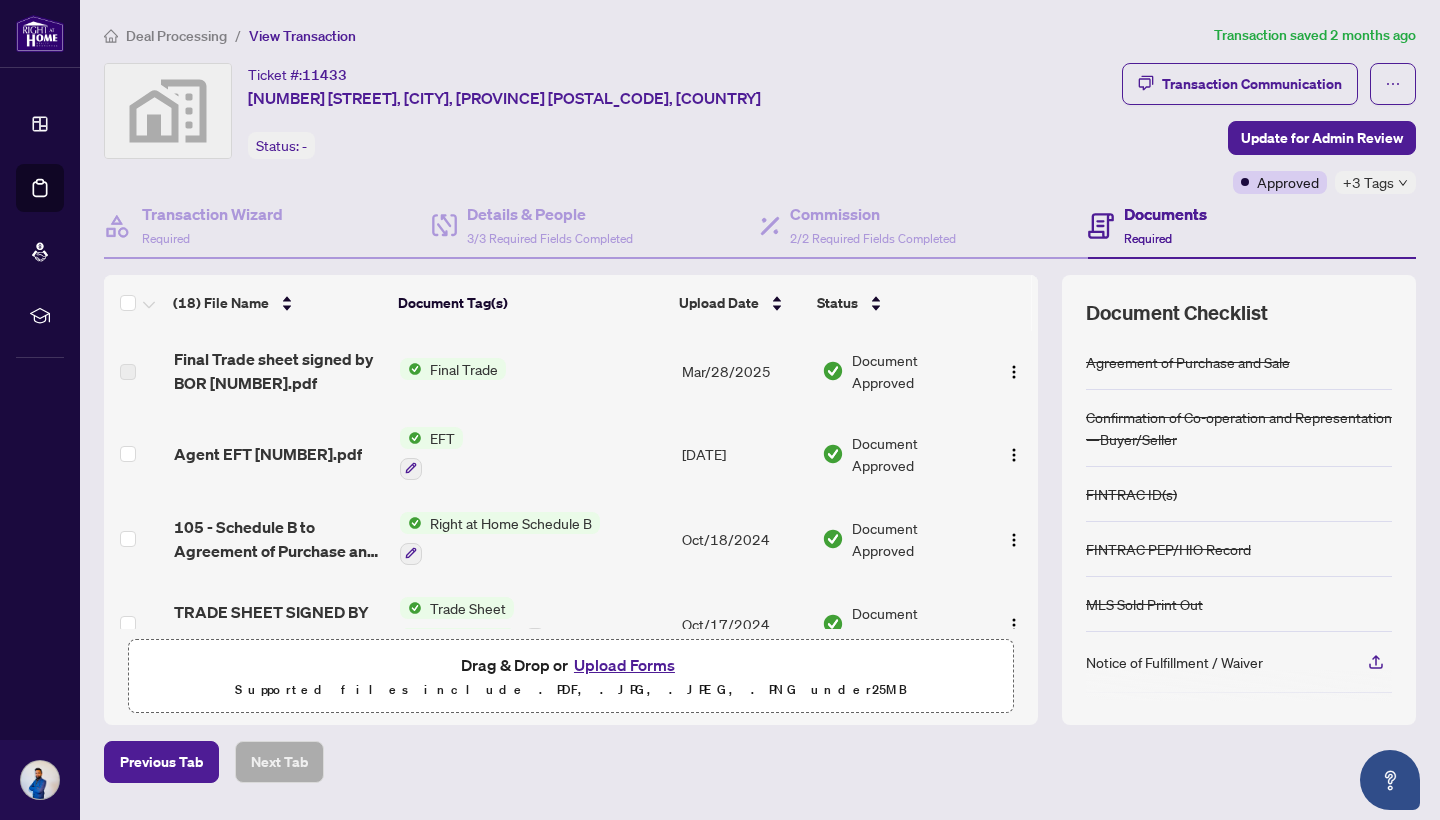 click on "Agent EFT [NUMBER].pdf" at bounding box center [279, 453] 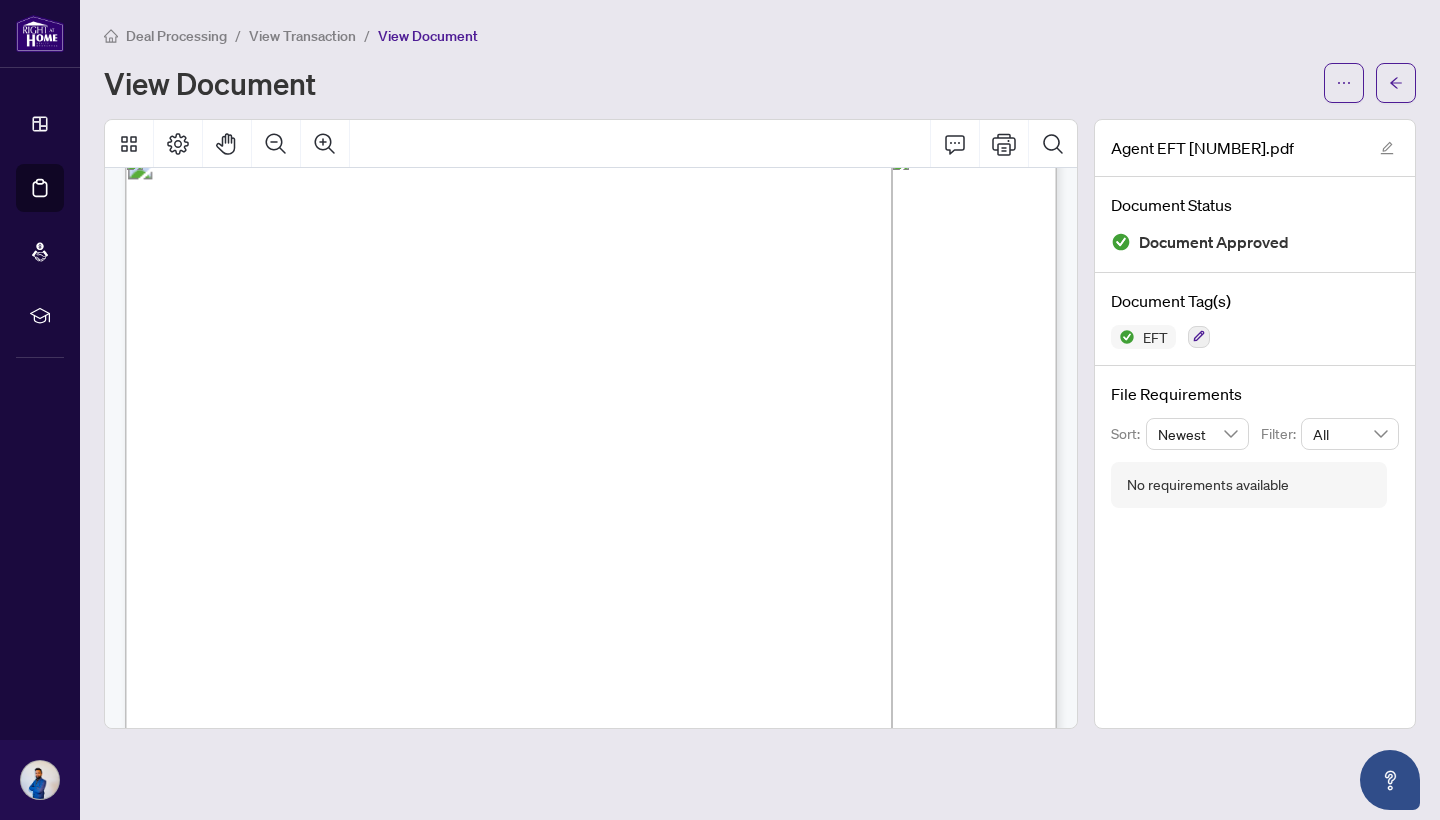 scroll, scrollTop: 40, scrollLeft: 0, axis: vertical 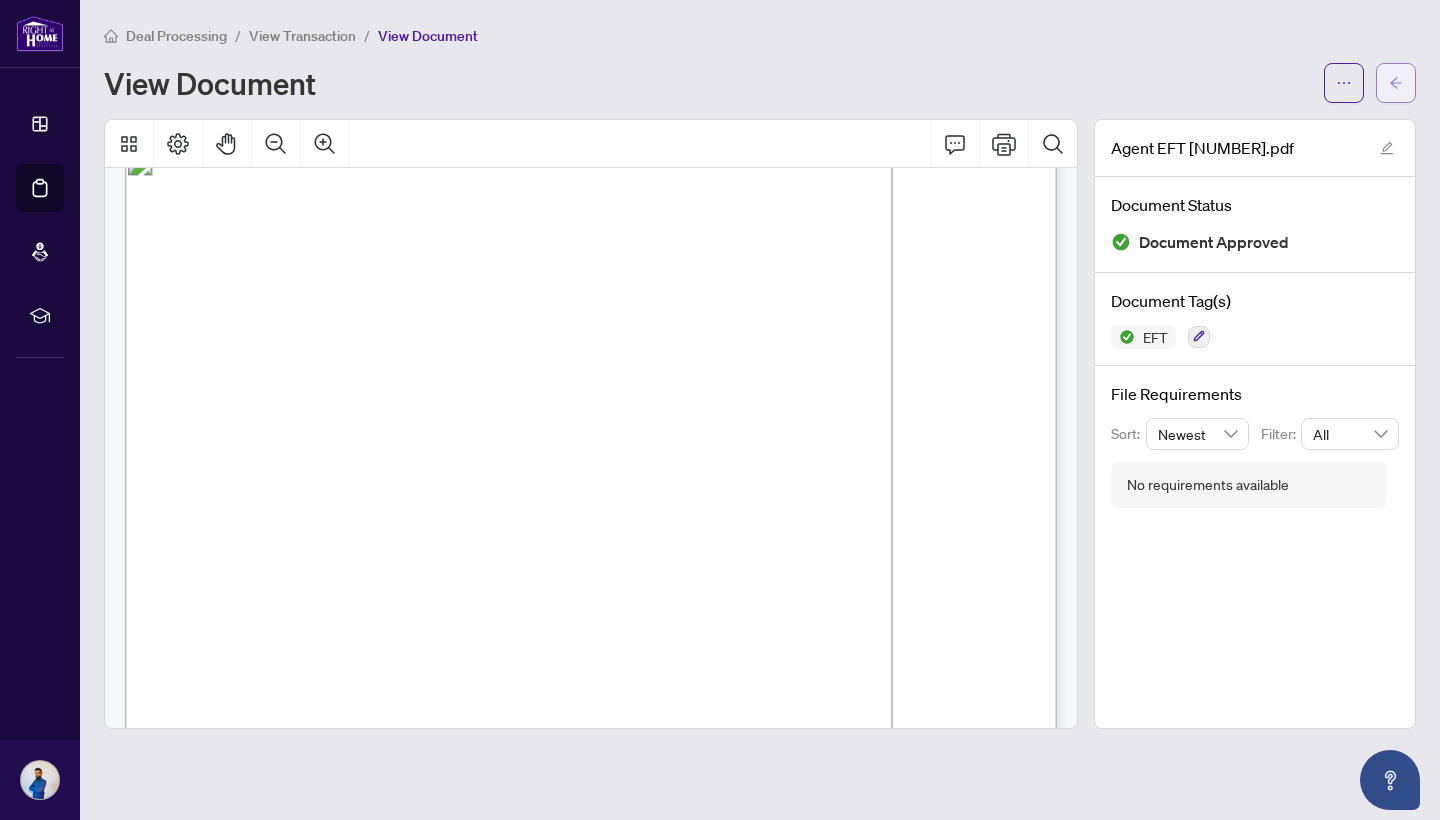 click at bounding box center (1396, 83) 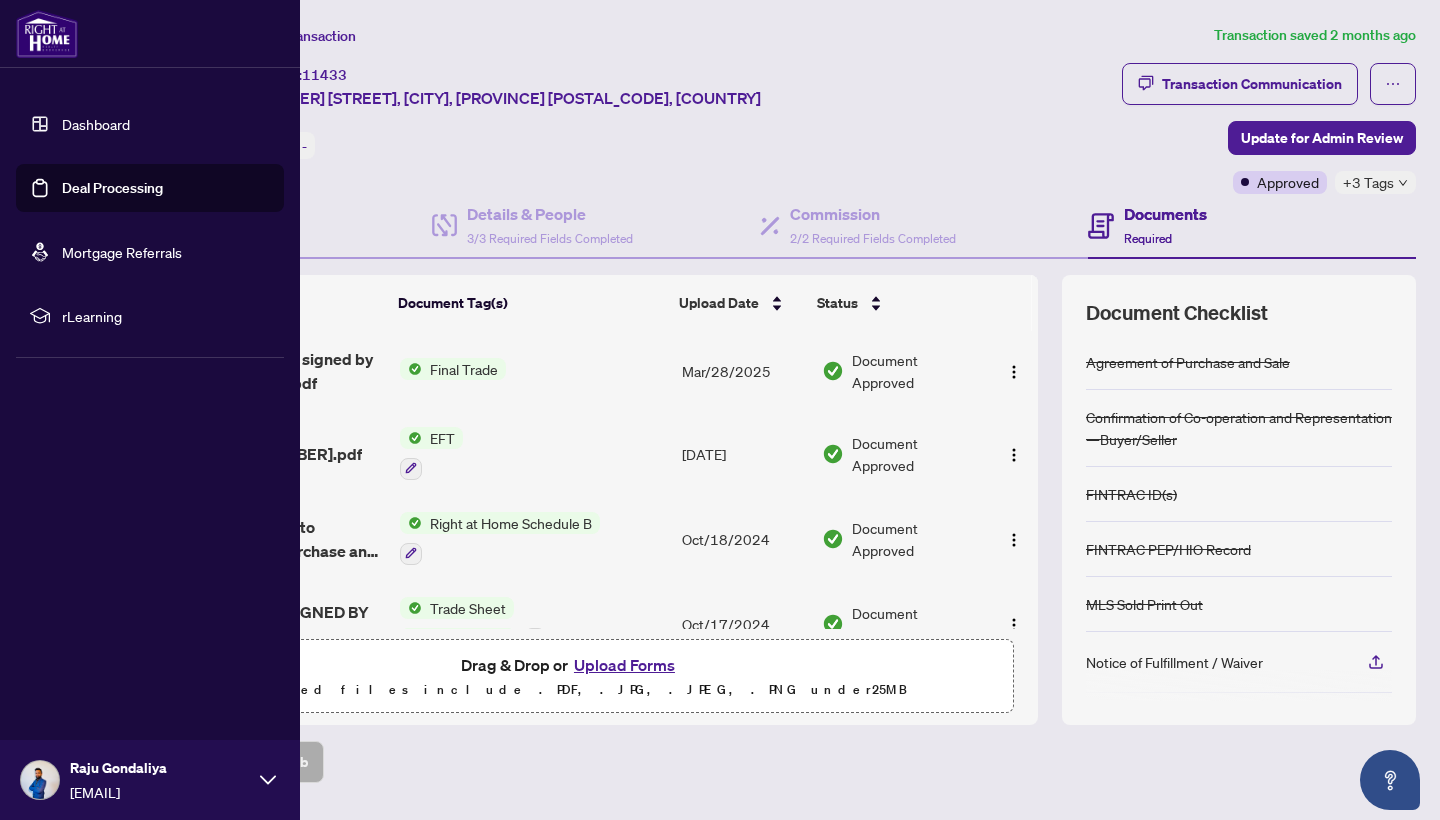 click on "Deal Processing" at bounding box center [112, 188] 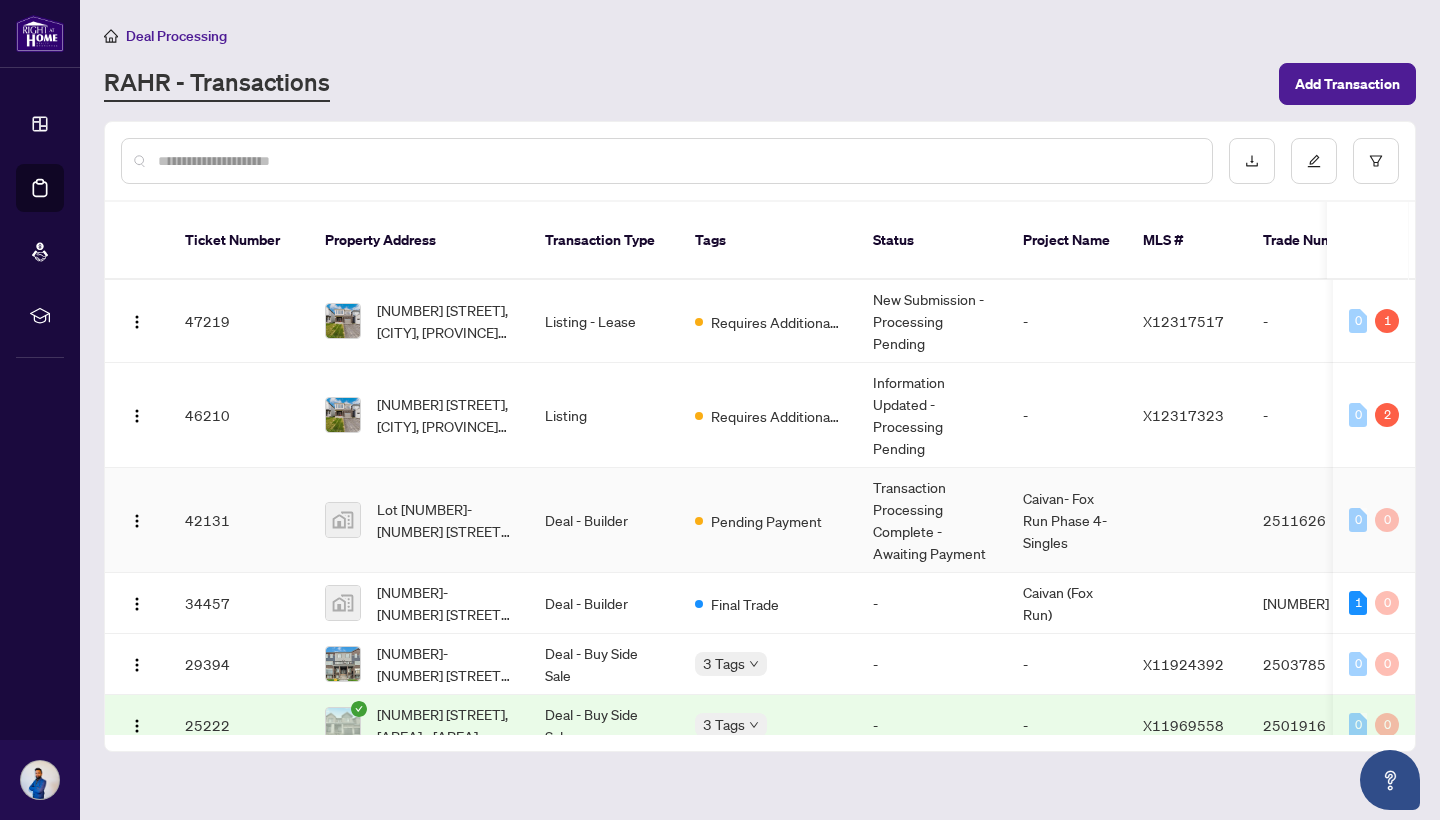 click on "Pending Payment" at bounding box center (768, 520) 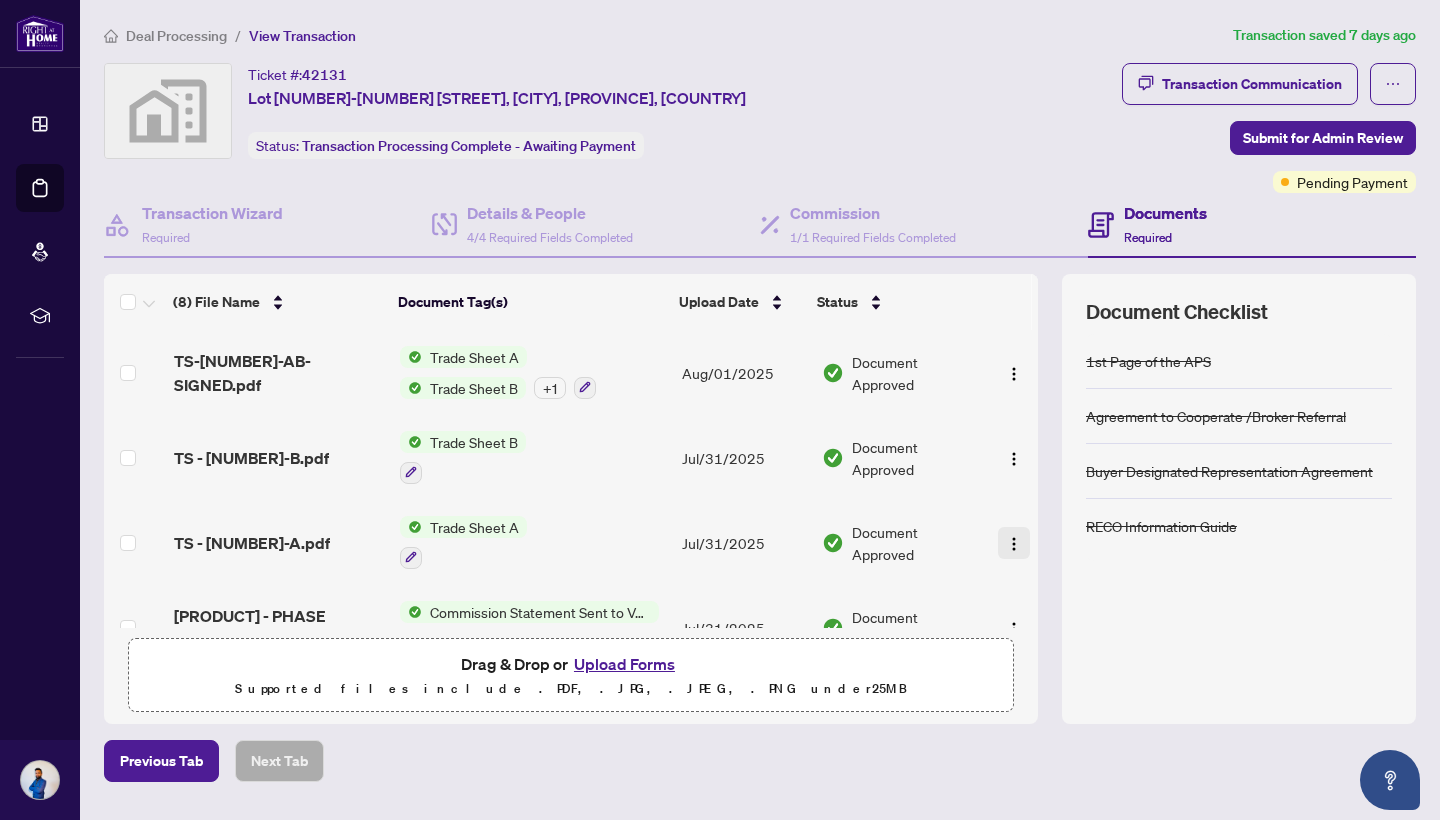 scroll, scrollTop: 0, scrollLeft: 0, axis: both 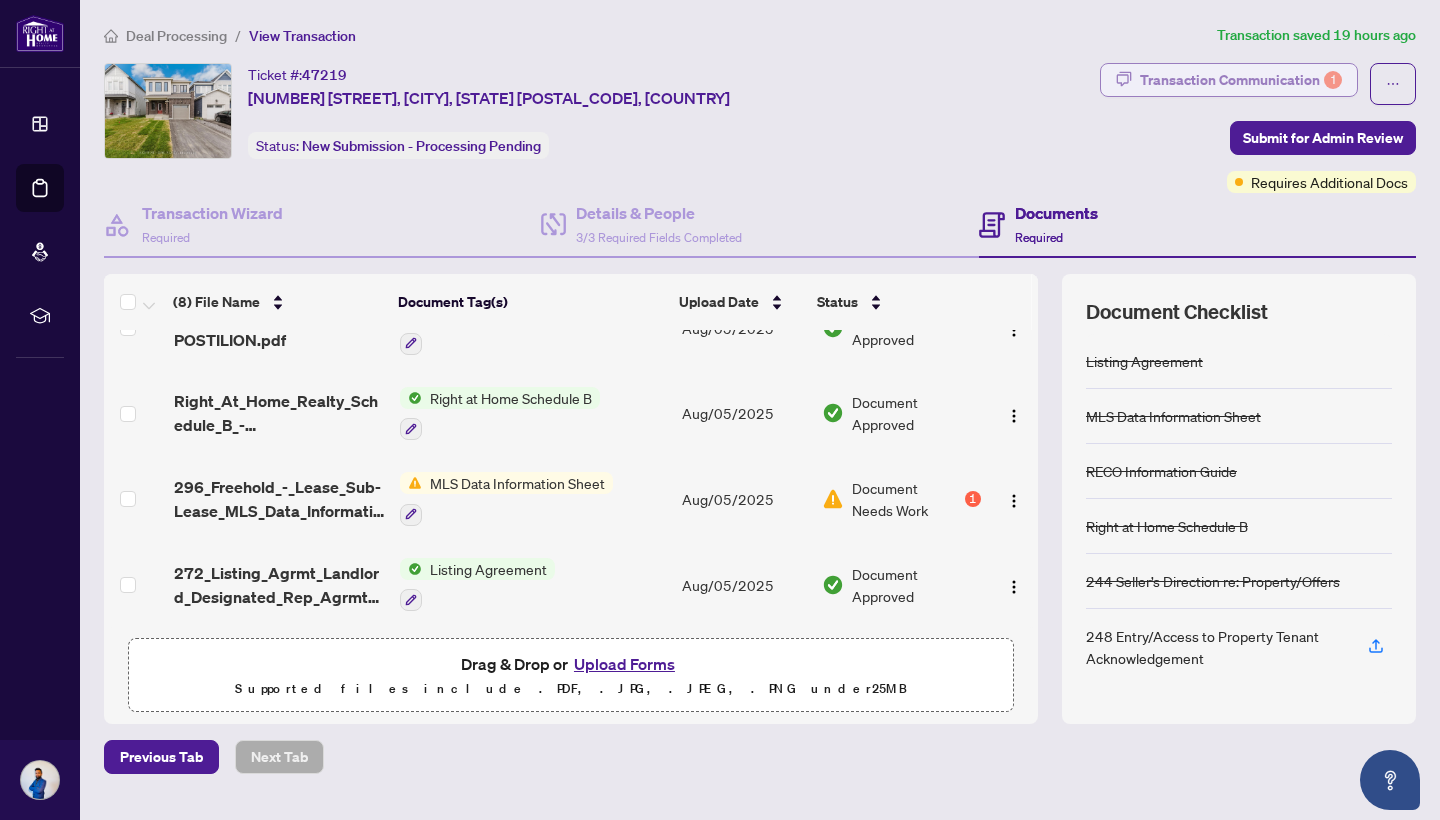 click on "Transaction Communication 1" at bounding box center (1241, 80) 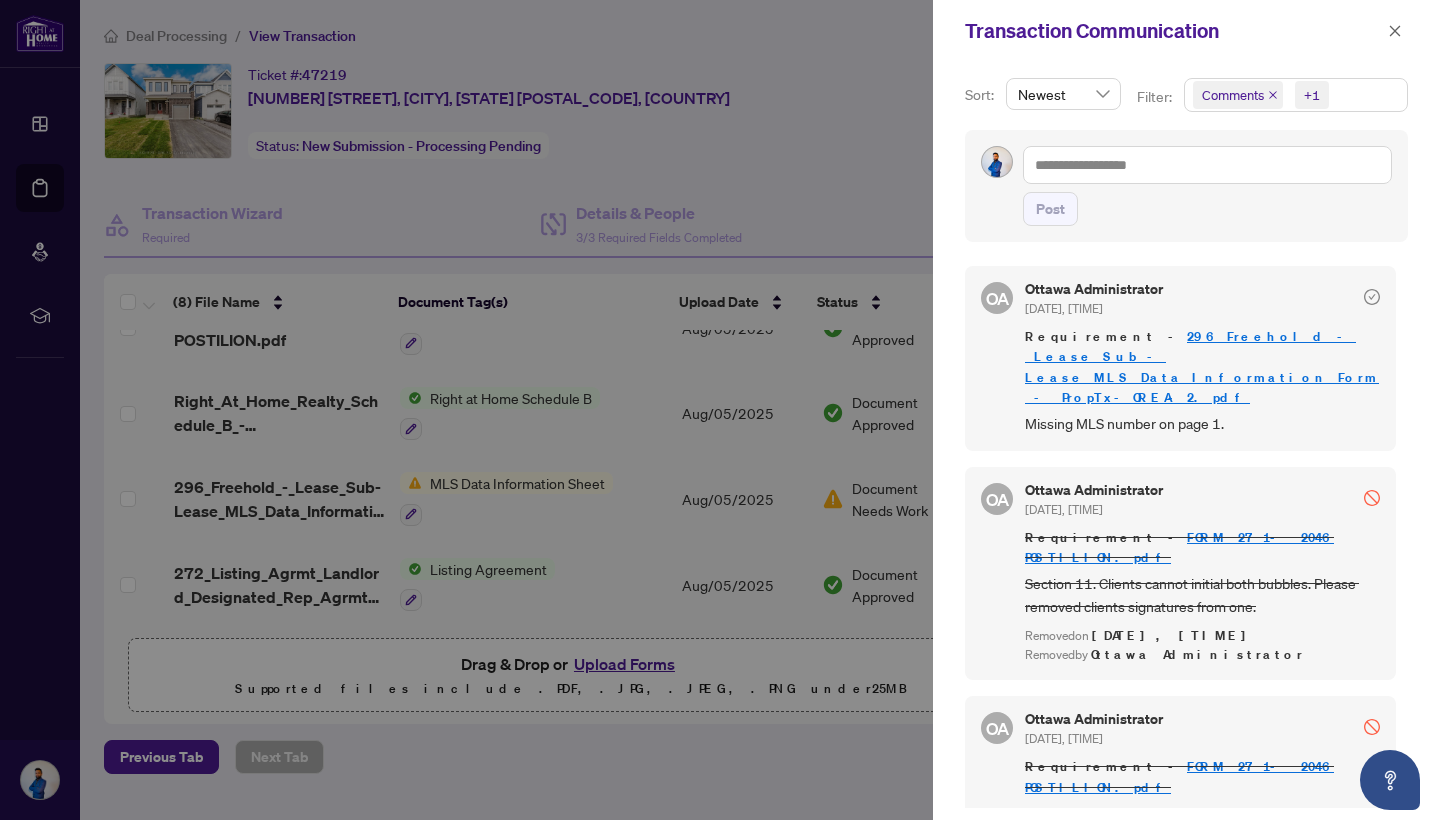 scroll, scrollTop: 0, scrollLeft: 0, axis: both 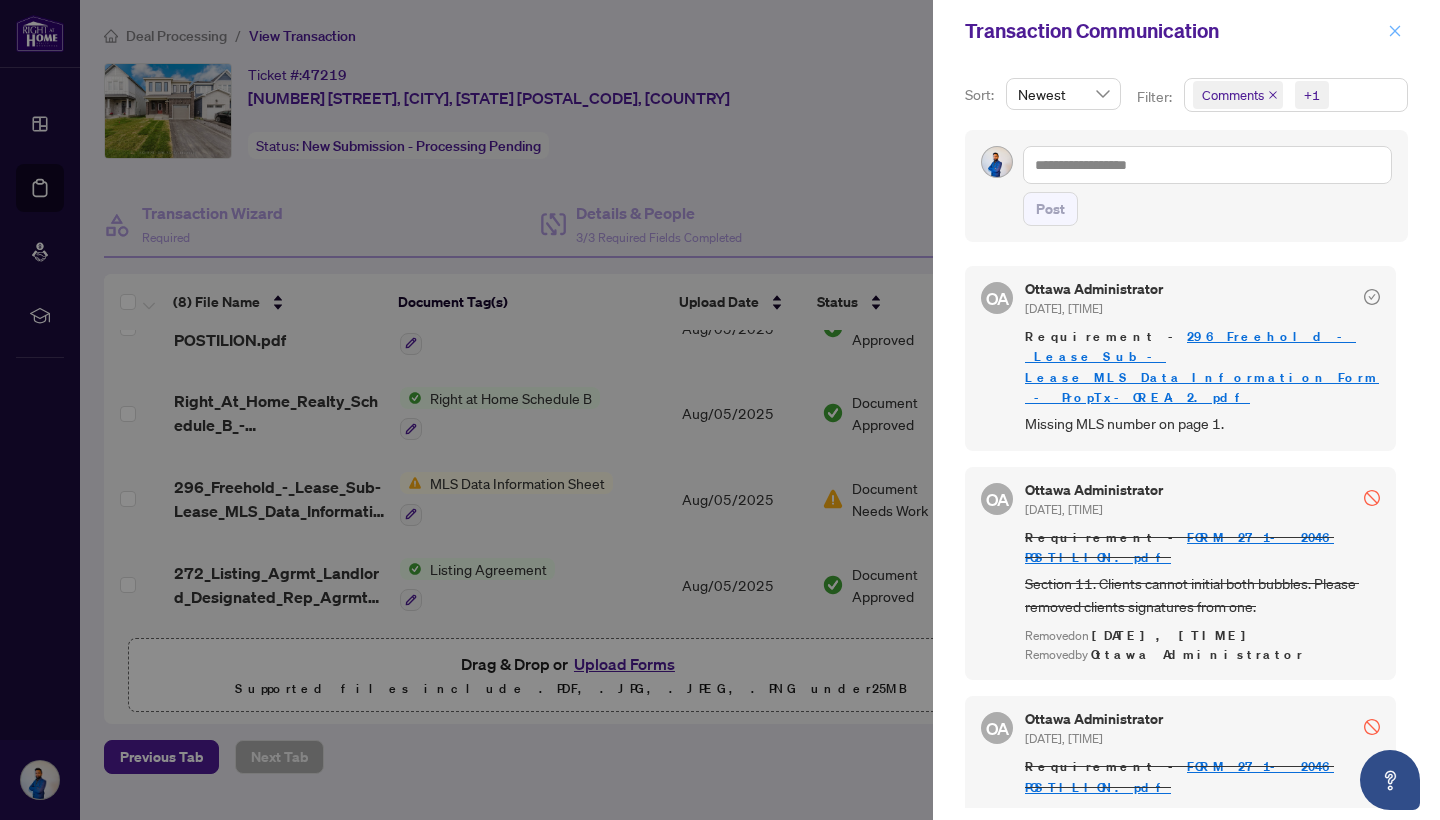 click 